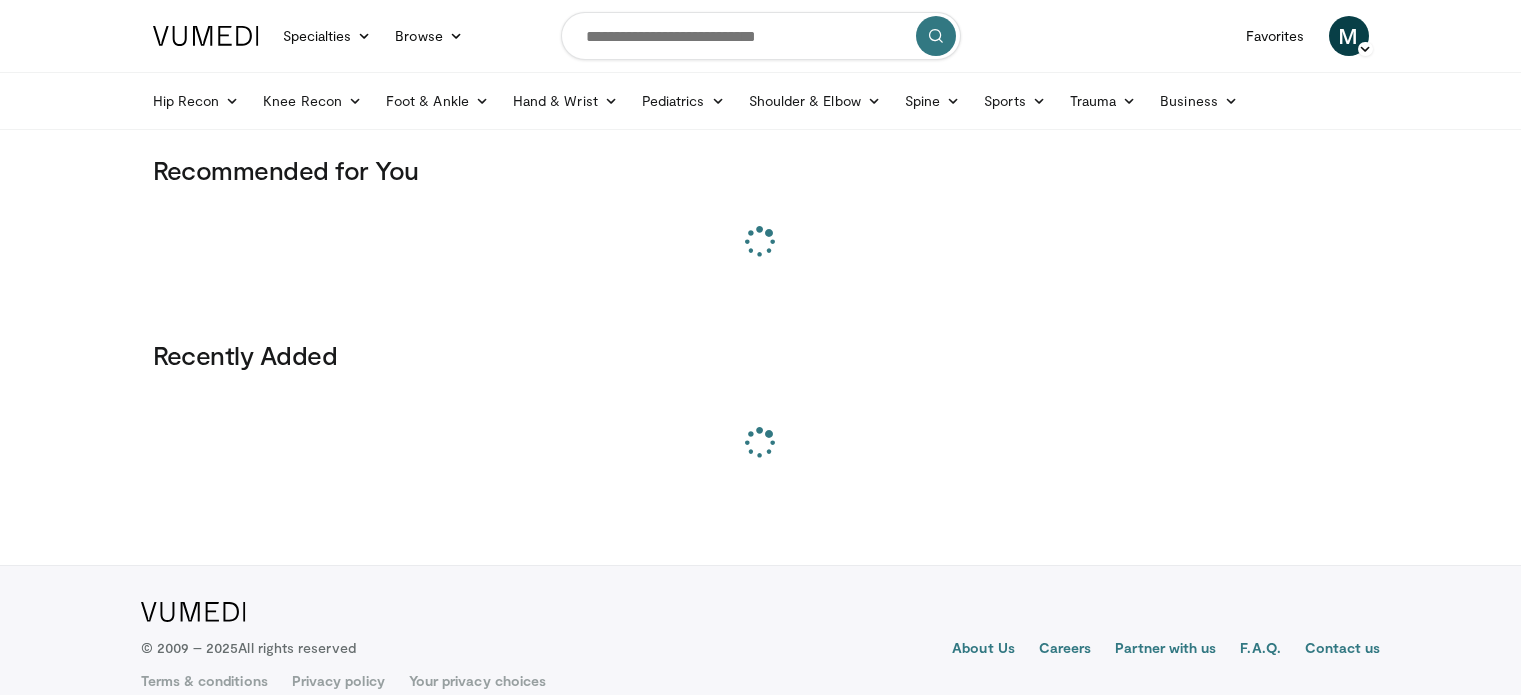 scroll, scrollTop: 0, scrollLeft: 0, axis: both 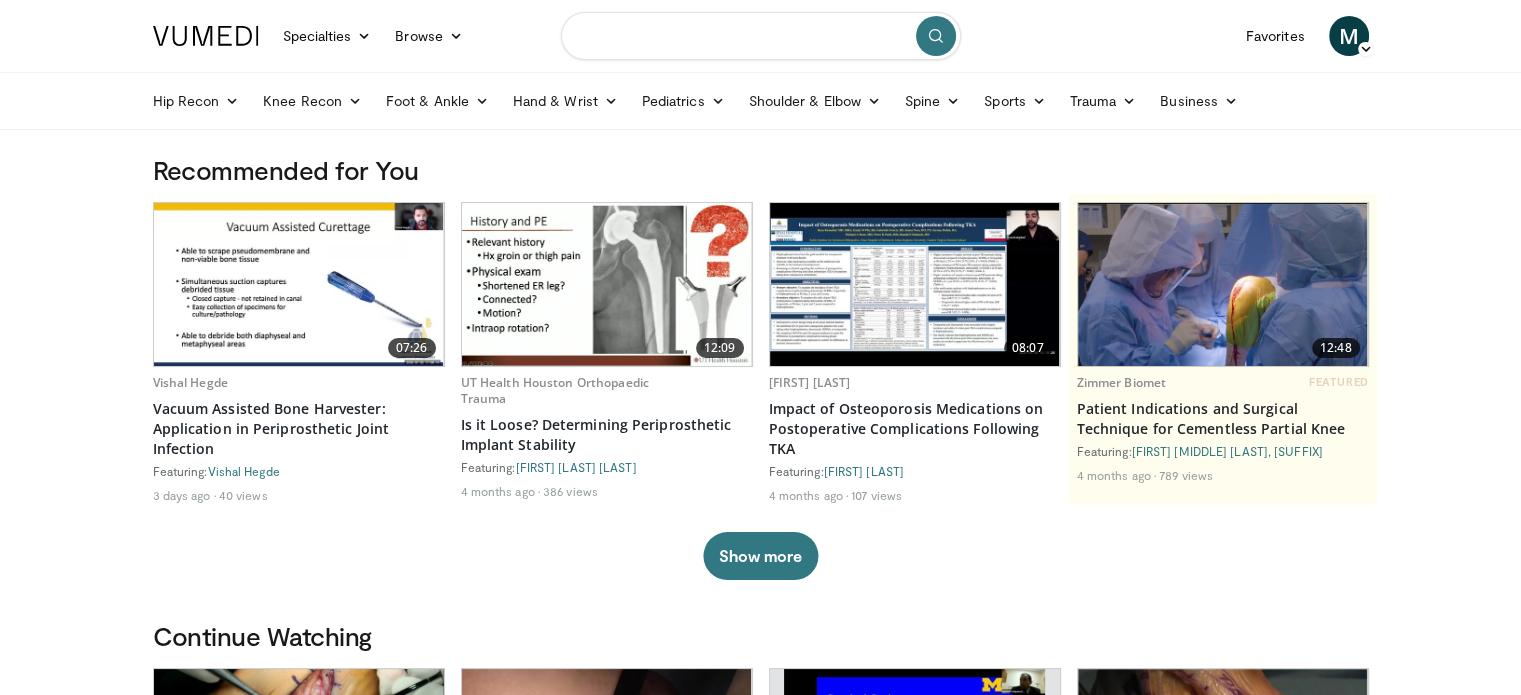 click at bounding box center [761, 36] 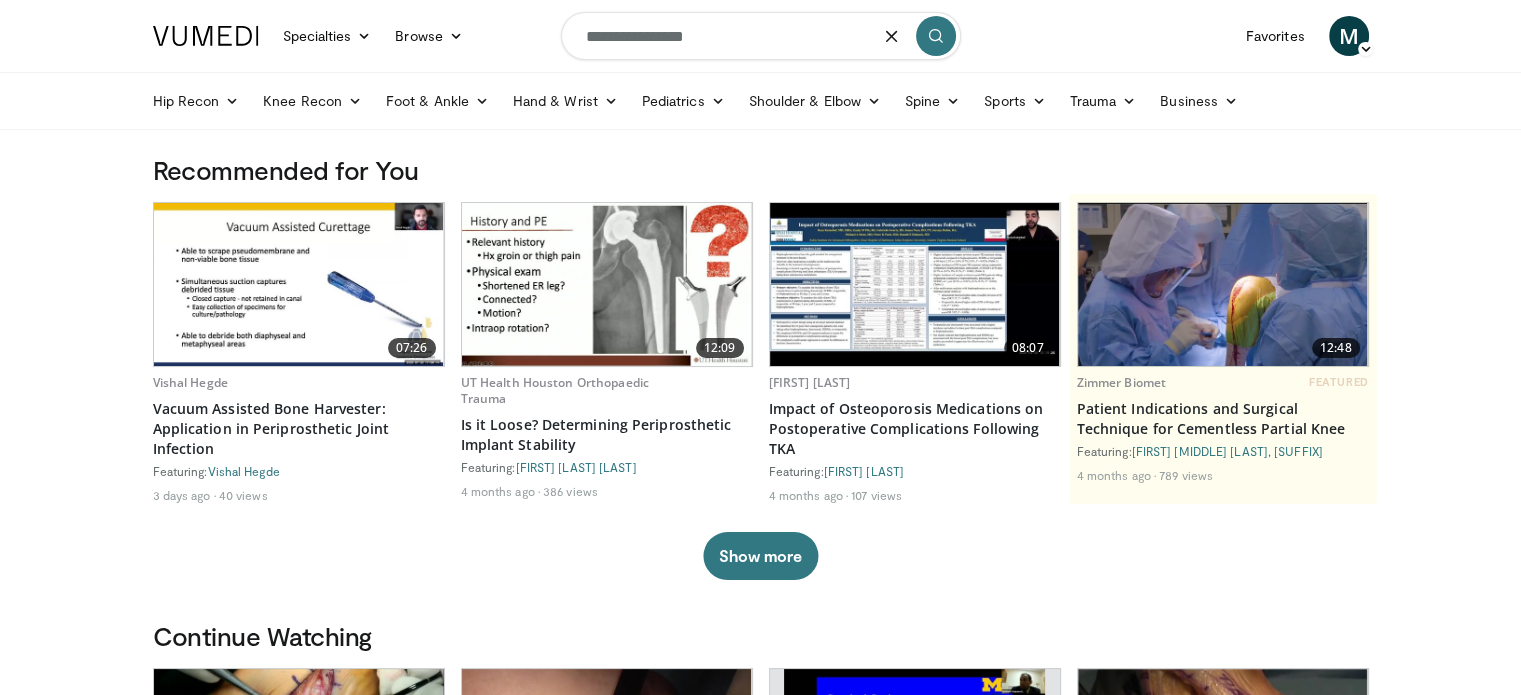 type on "**********" 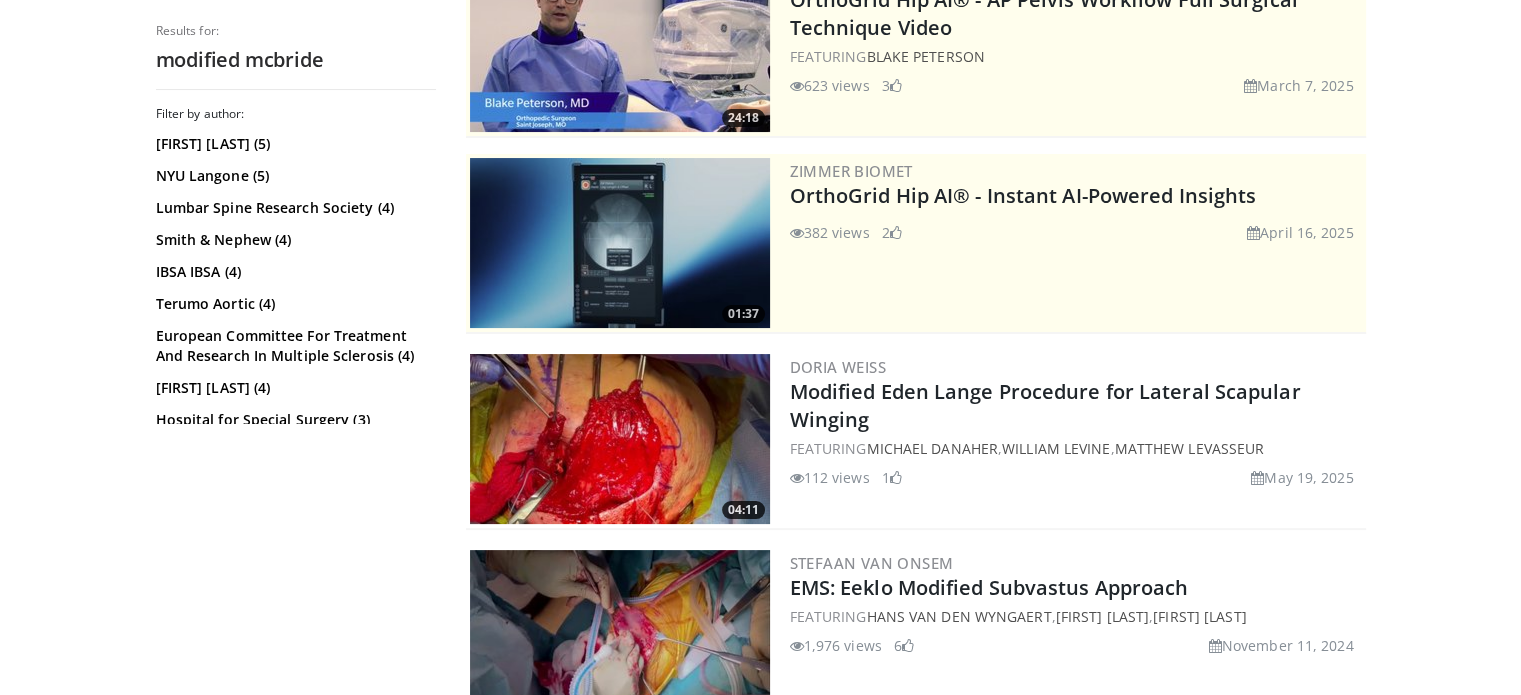 scroll, scrollTop: 0, scrollLeft: 0, axis: both 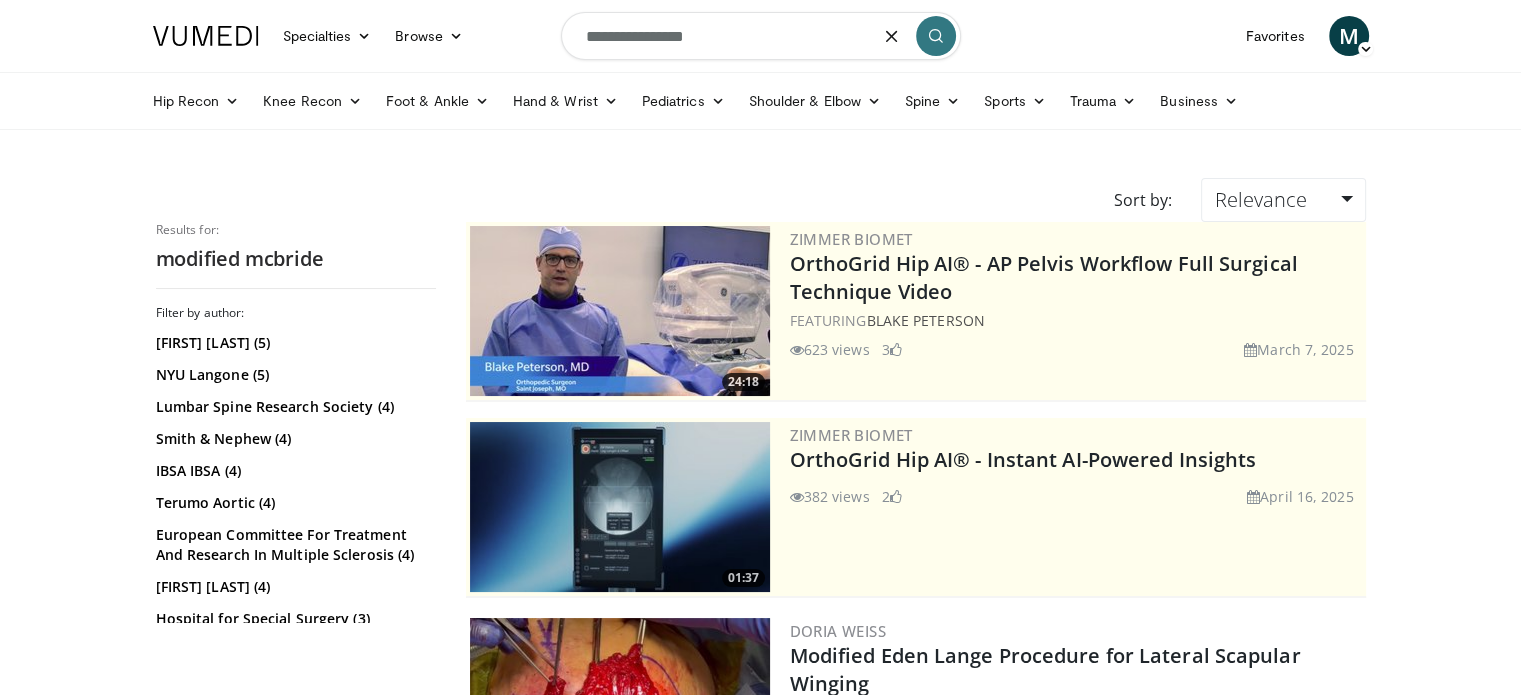 click on "**********" at bounding box center [761, 36] 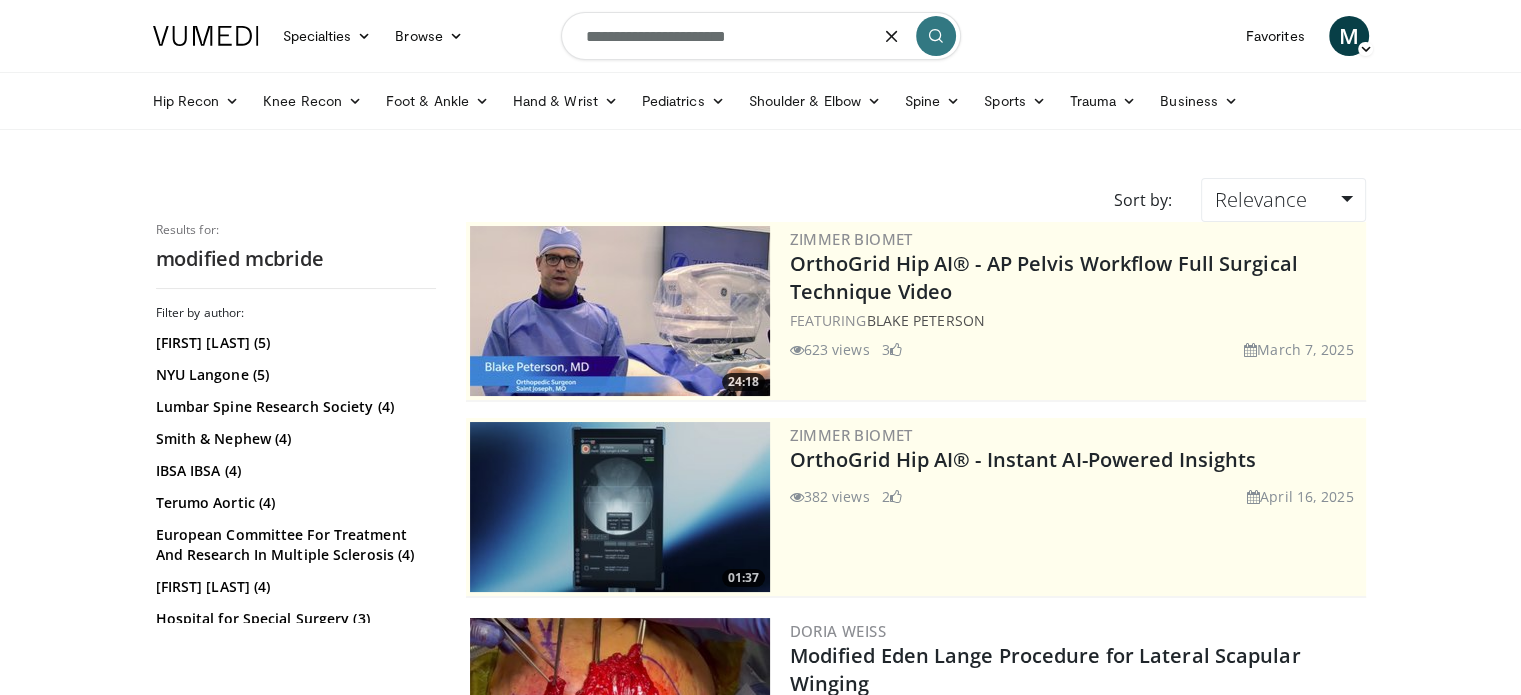 type on "**********" 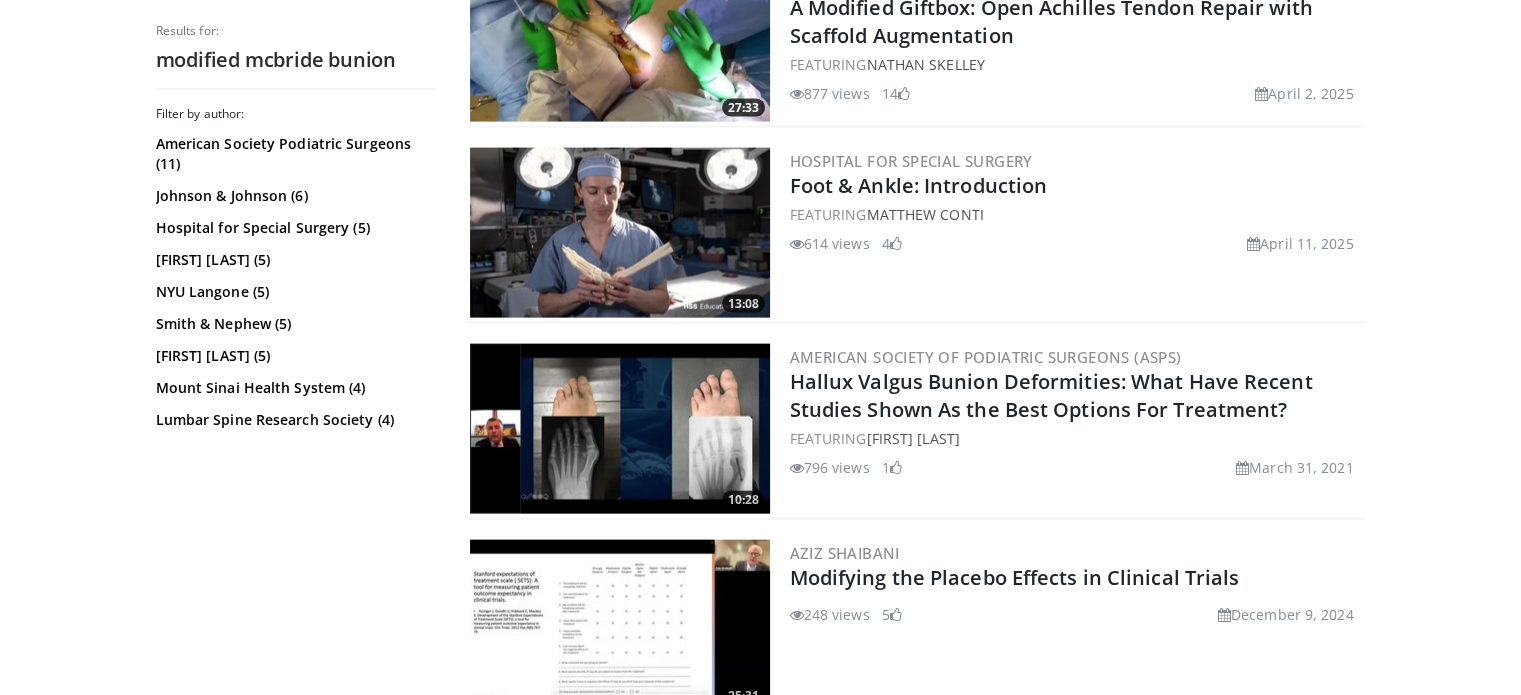 scroll, scrollTop: 4406, scrollLeft: 0, axis: vertical 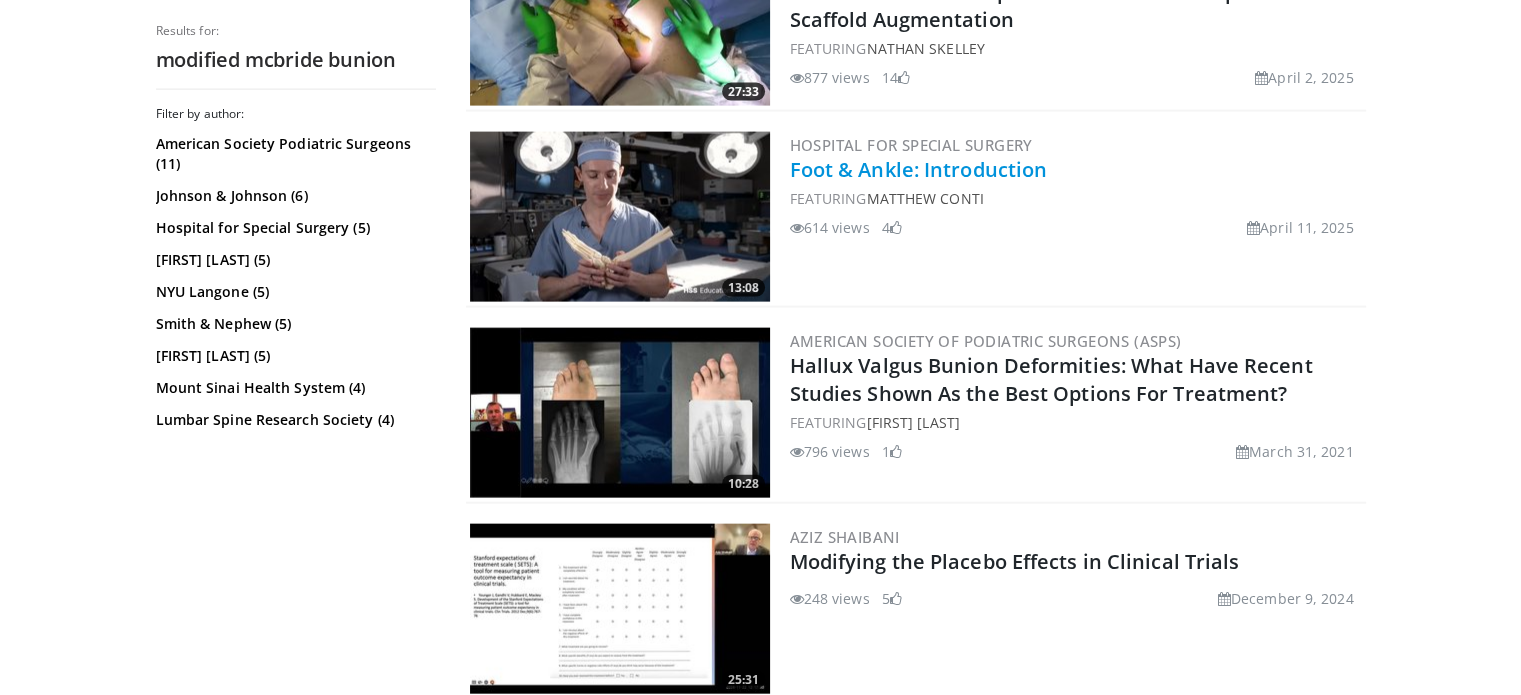 click on "Foot & Ankle: Introduction" at bounding box center (919, 169) 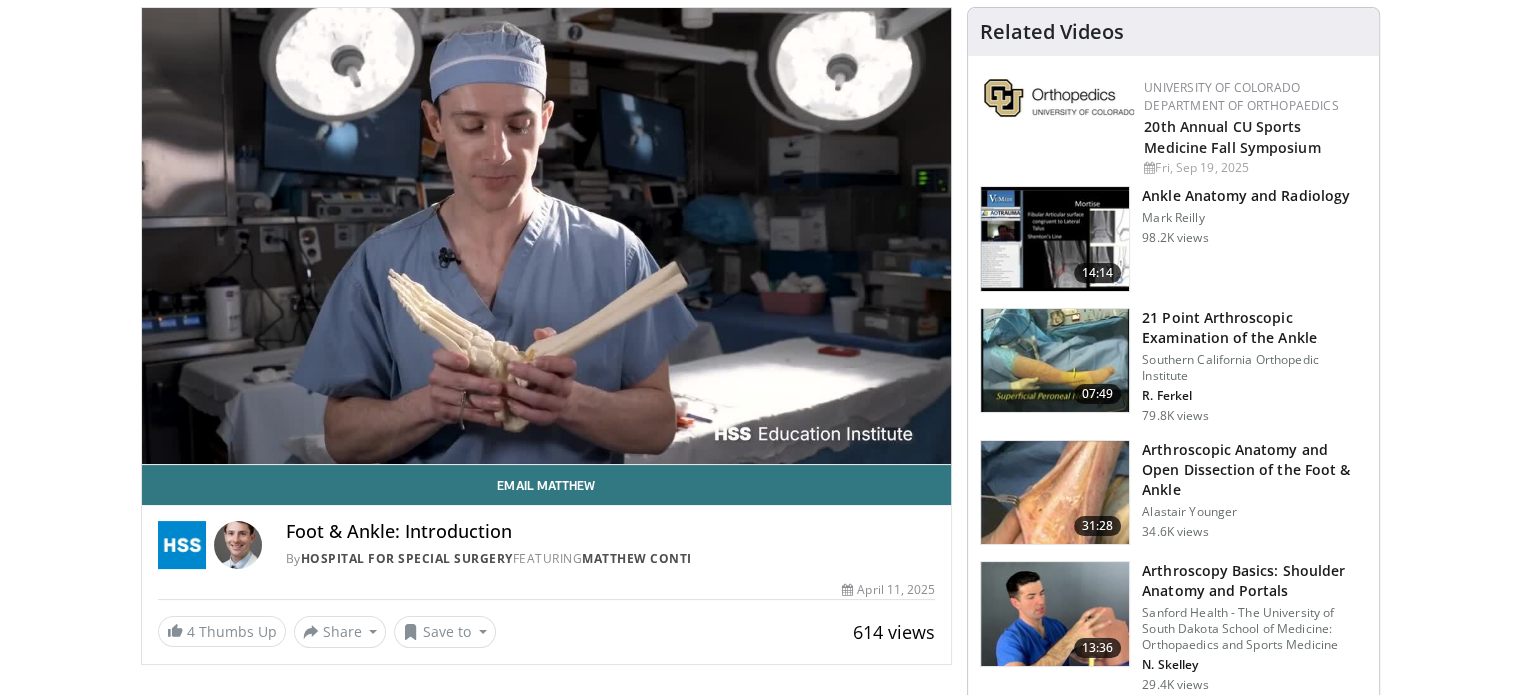 scroll, scrollTop: 148, scrollLeft: 0, axis: vertical 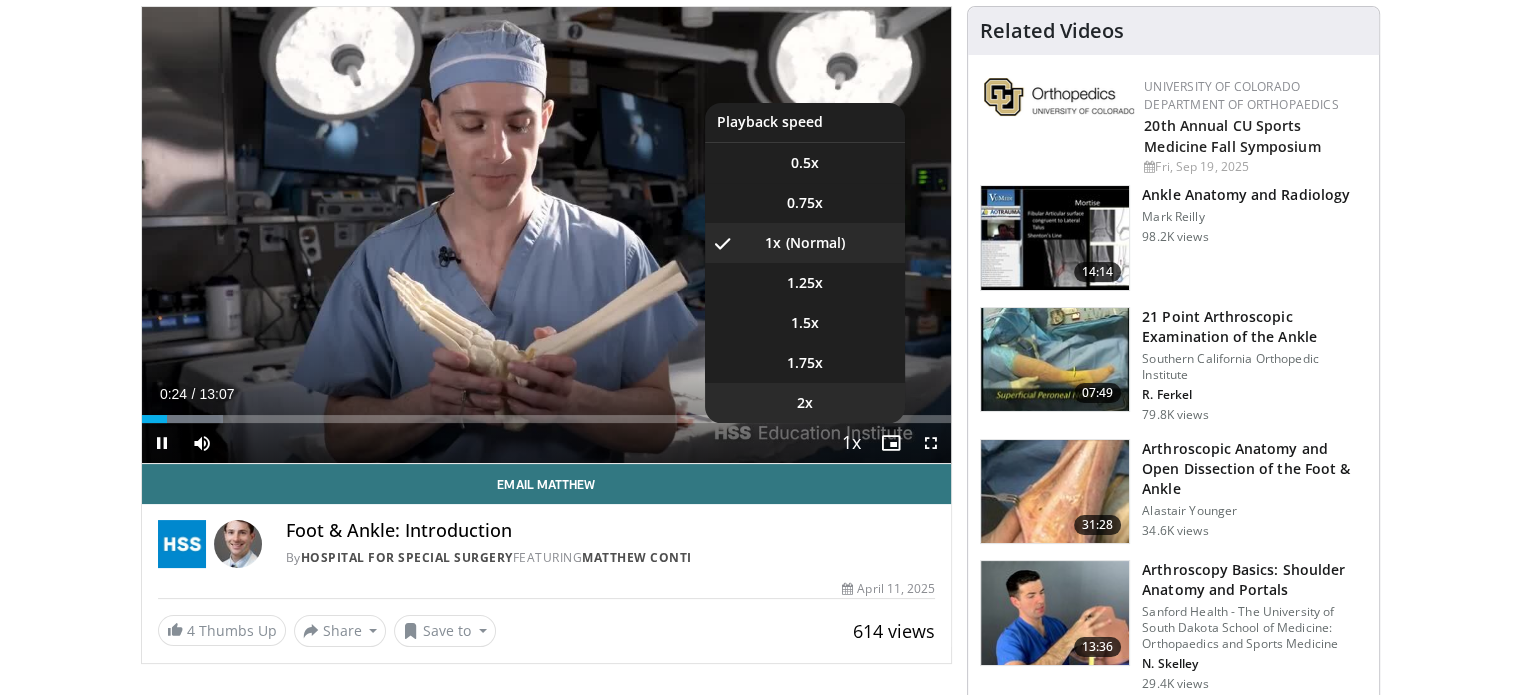 click on "2x" at bounding box center (805, 403) 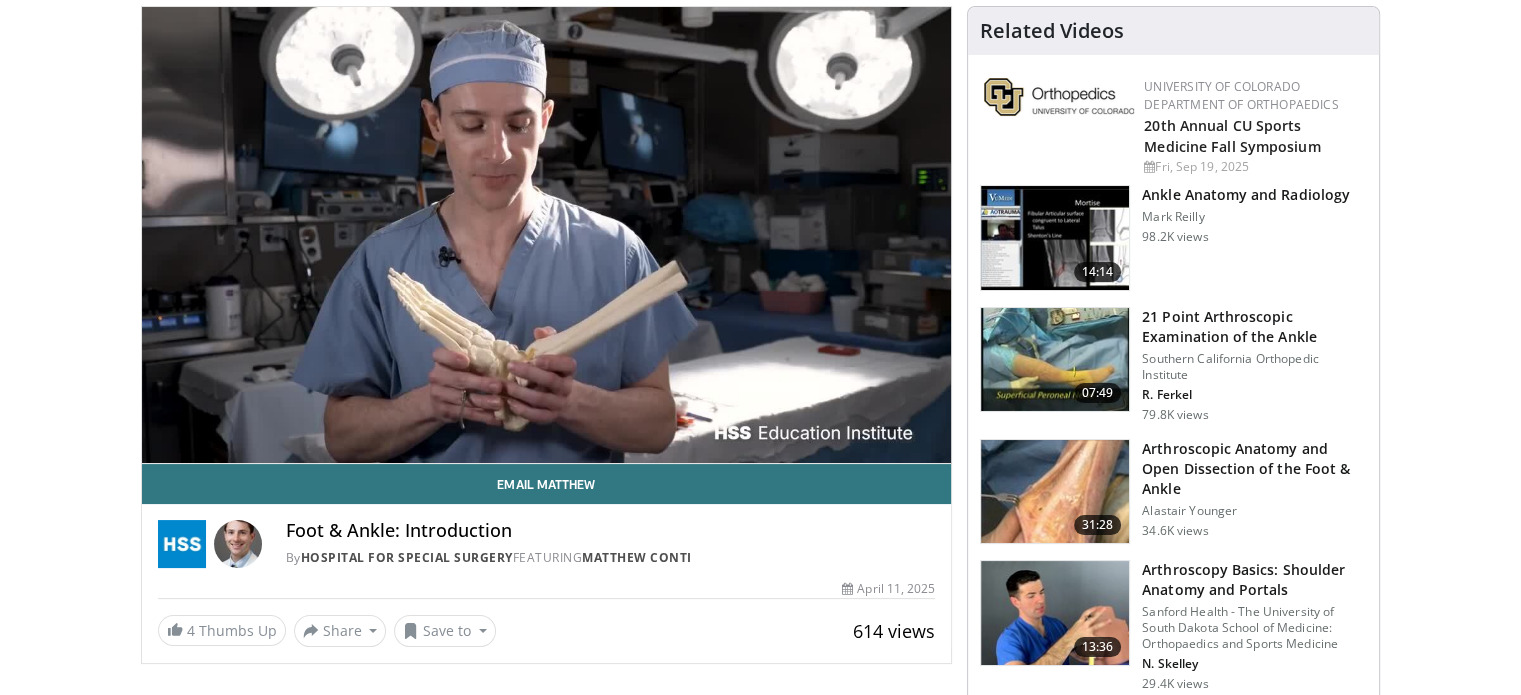 click on "Foot & Ankle: Introduction" at bounding box center [611, 531] 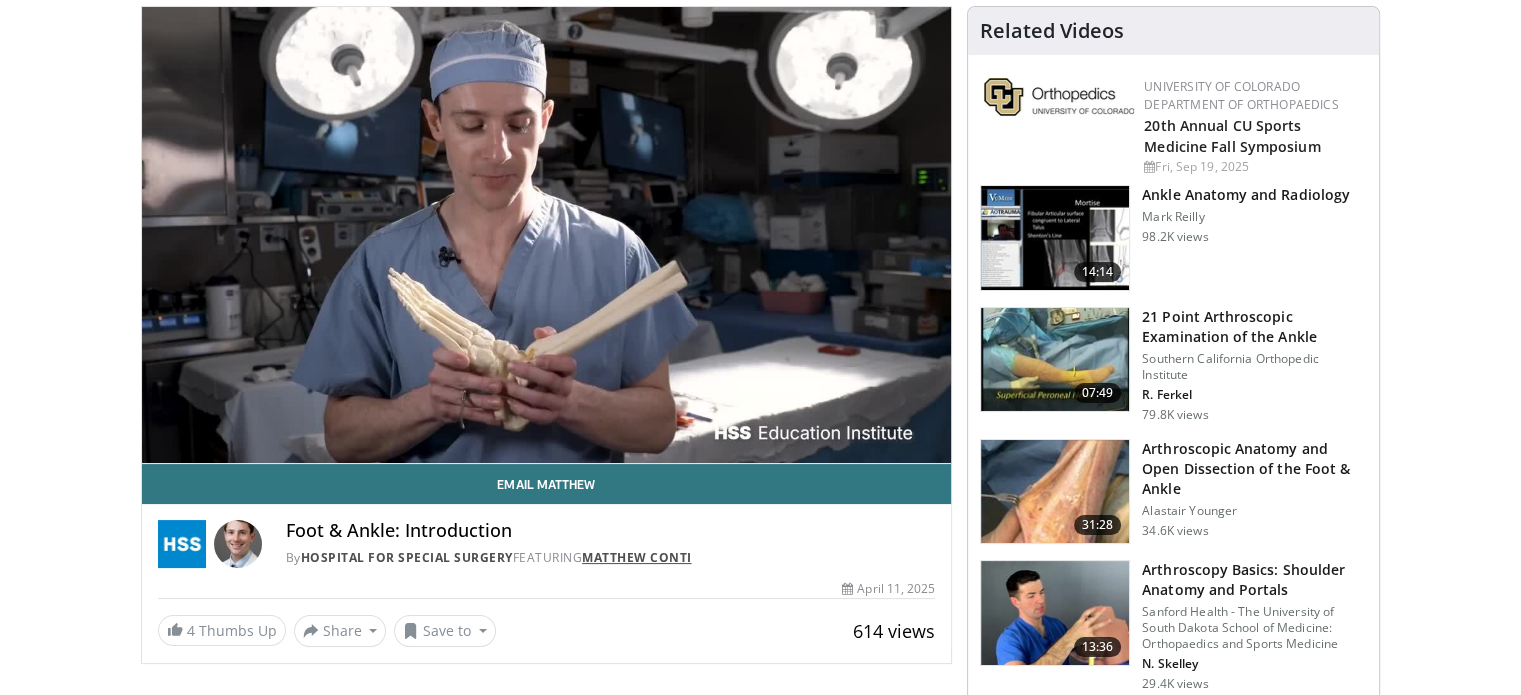 click on "Matthew Conti" at bounding box center [637, 557] 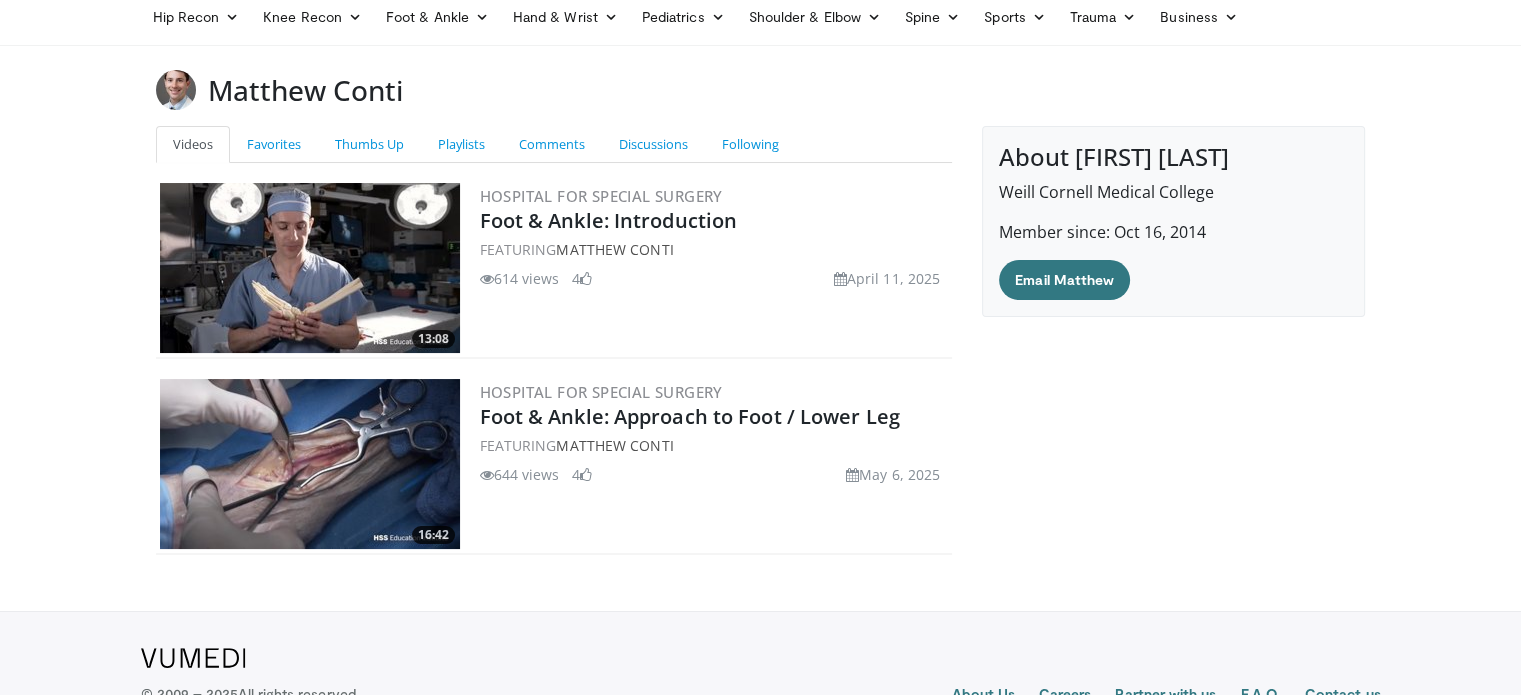 scroll, scrollTop: 80, scrollLeft: 0, axis: vertical 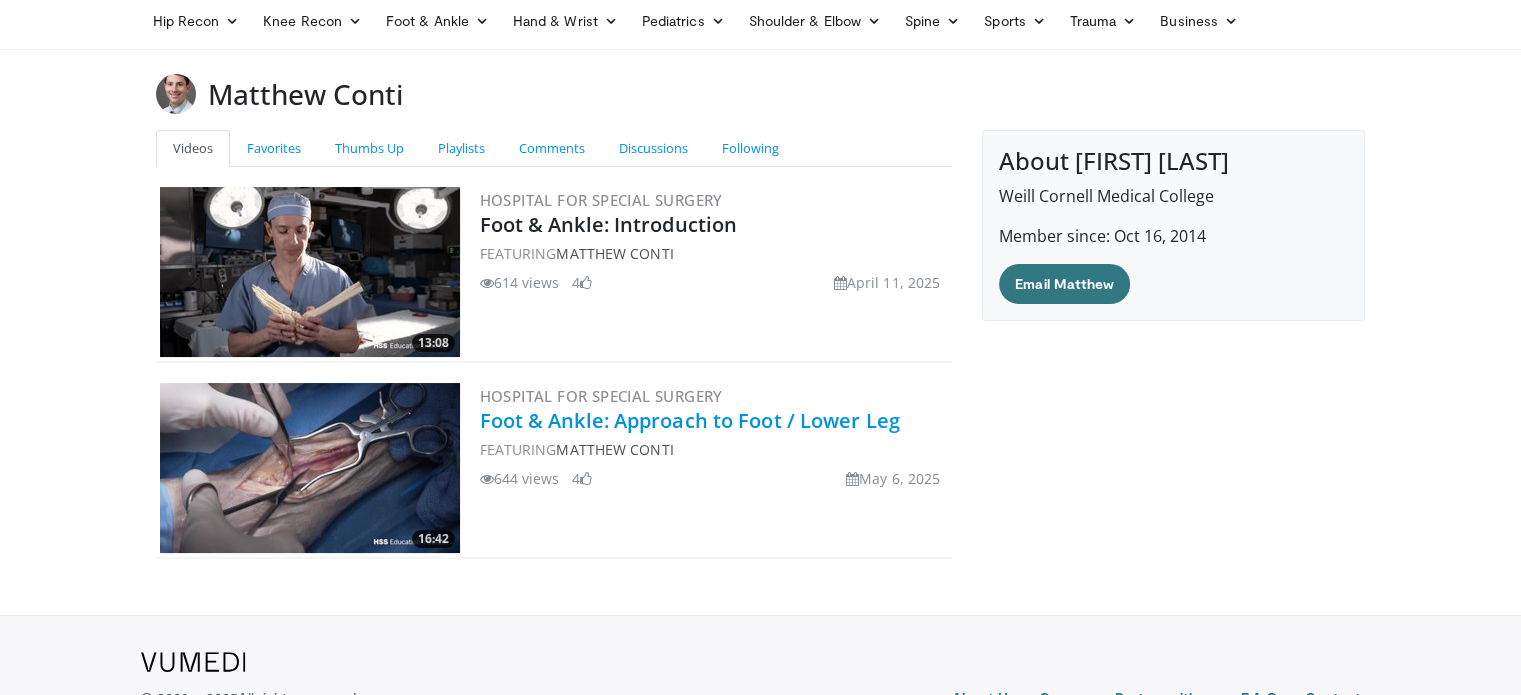 click on "Foot & Ankle: Approach to Foot / Lower Leg" at bounding box center (690, 420) 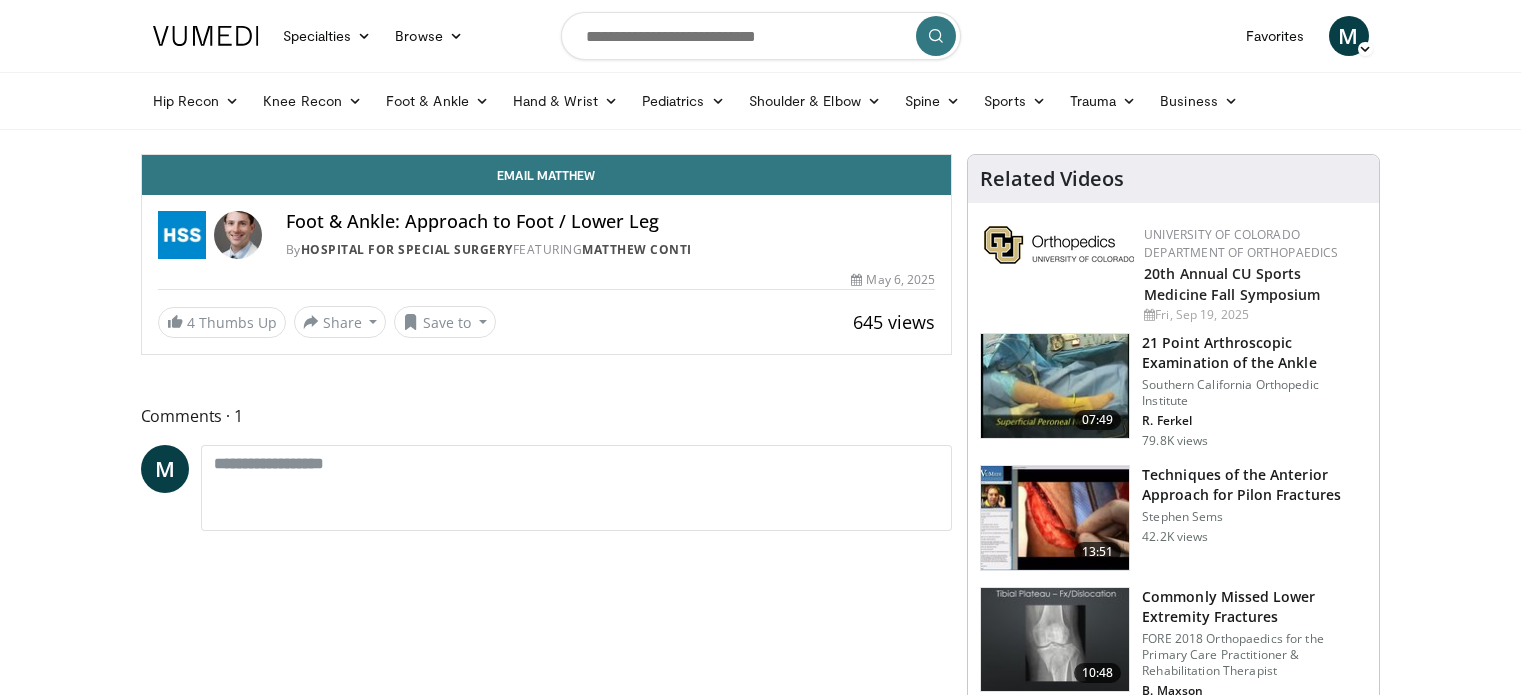 scroll, scrollTop: 0, scrollLeft: 0, axis: both 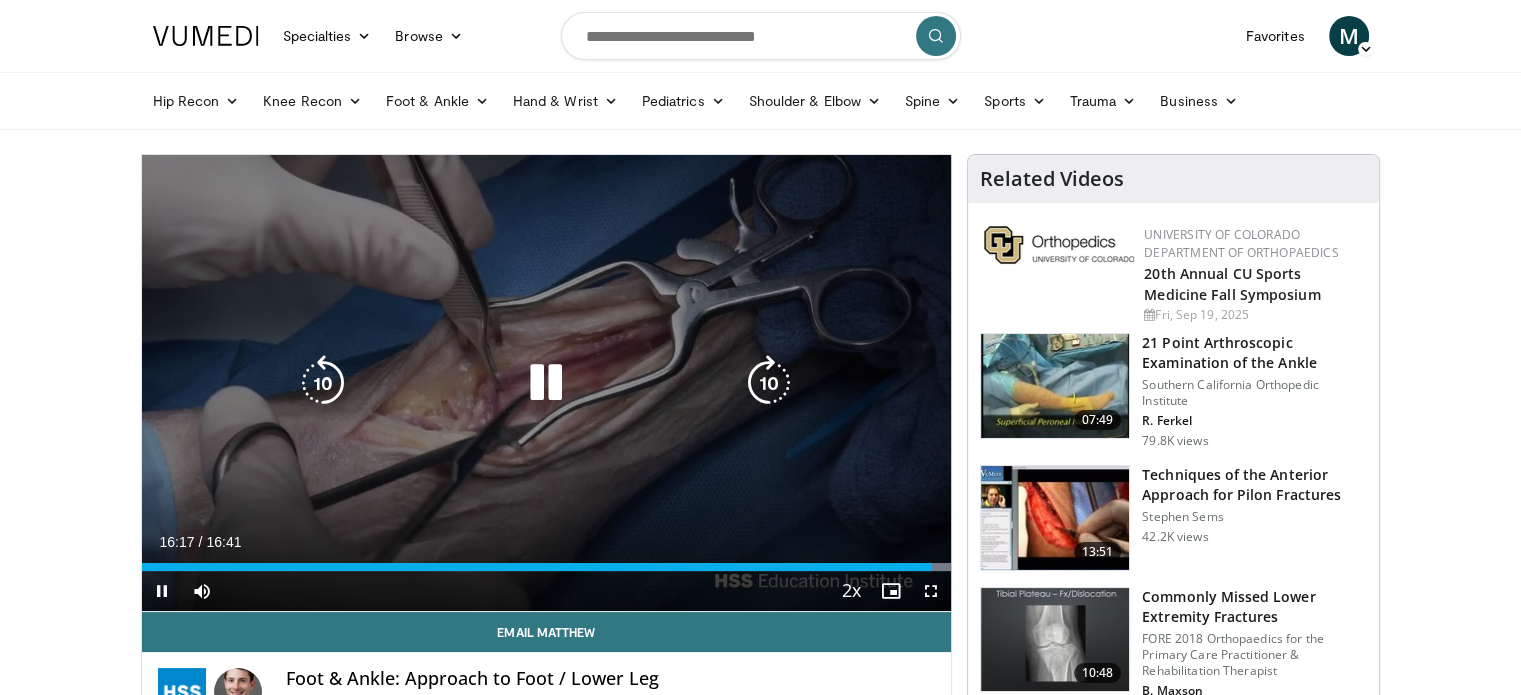 click on "10 seconds
Tap to unmute" at bounding box center [547, 383] 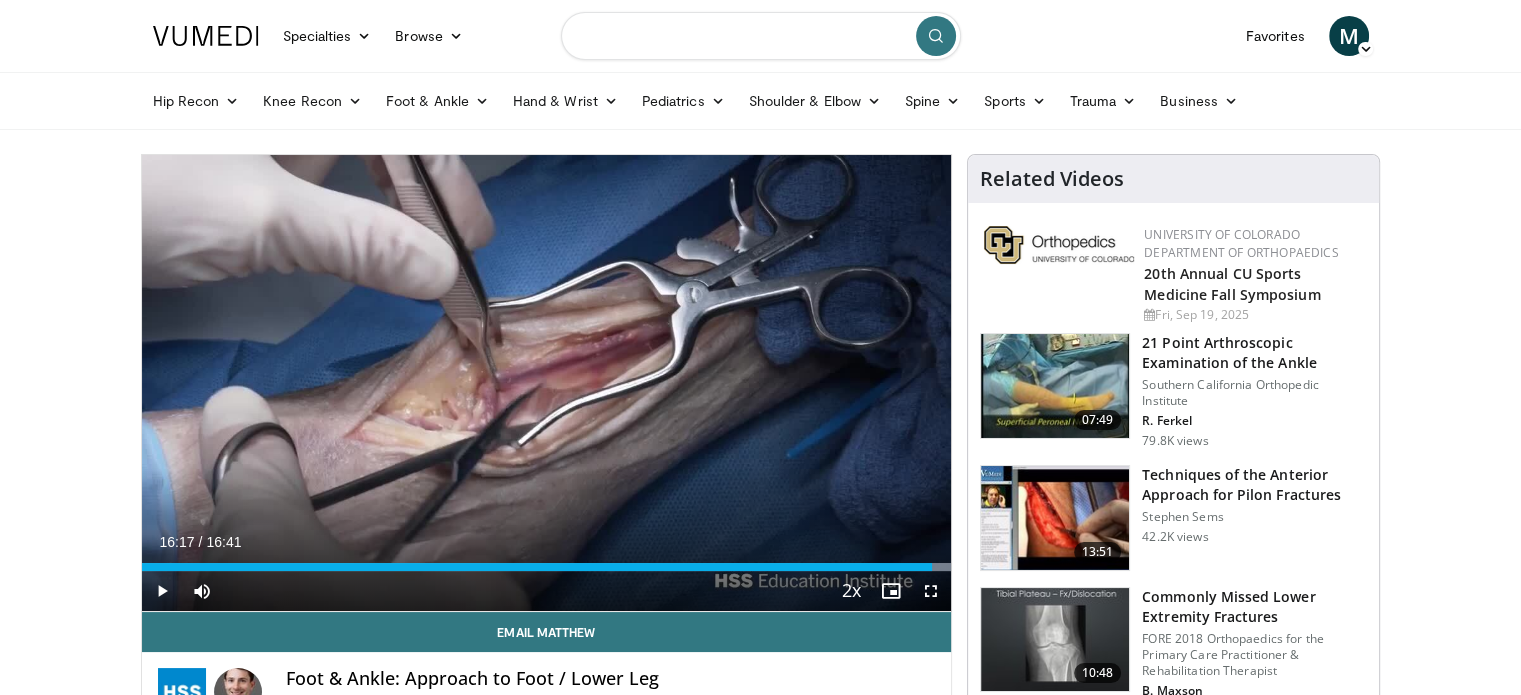 click at bounding box center (761, 36) 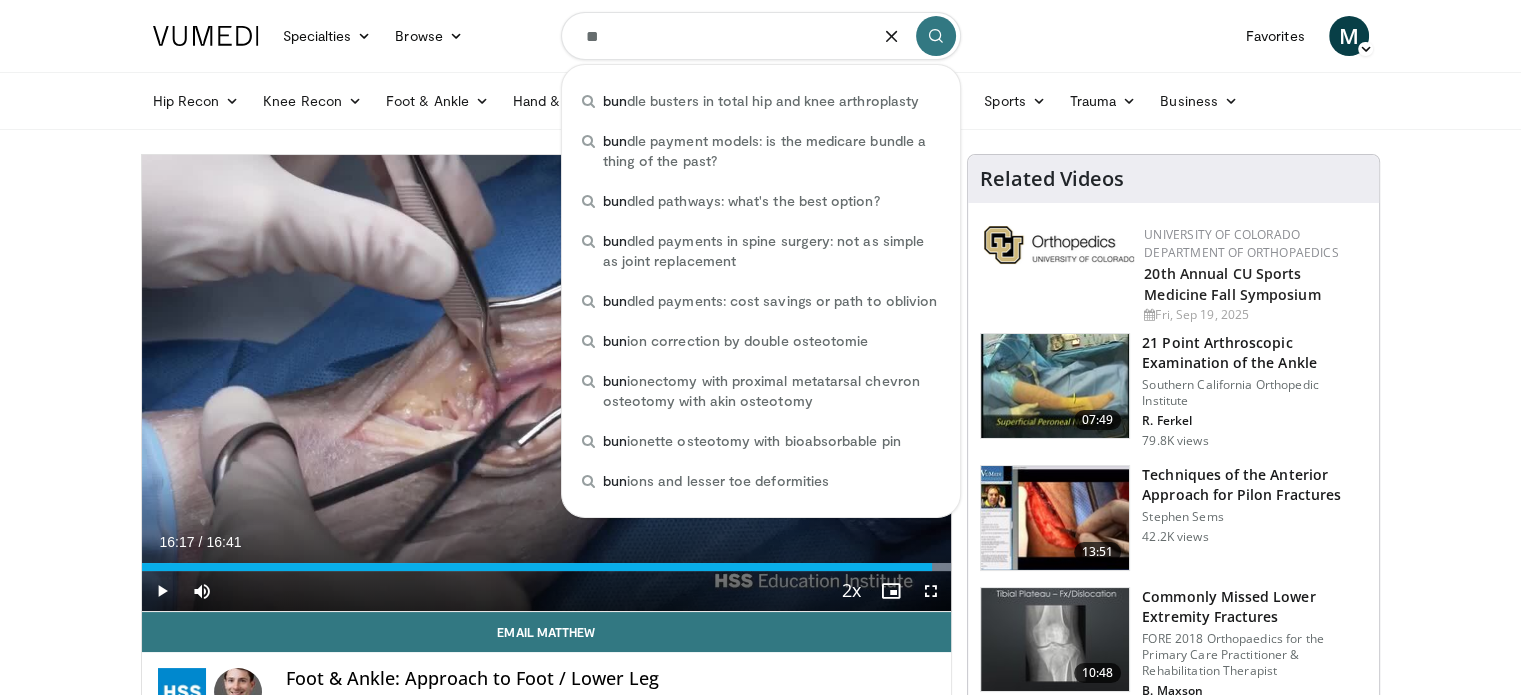 type on "*" 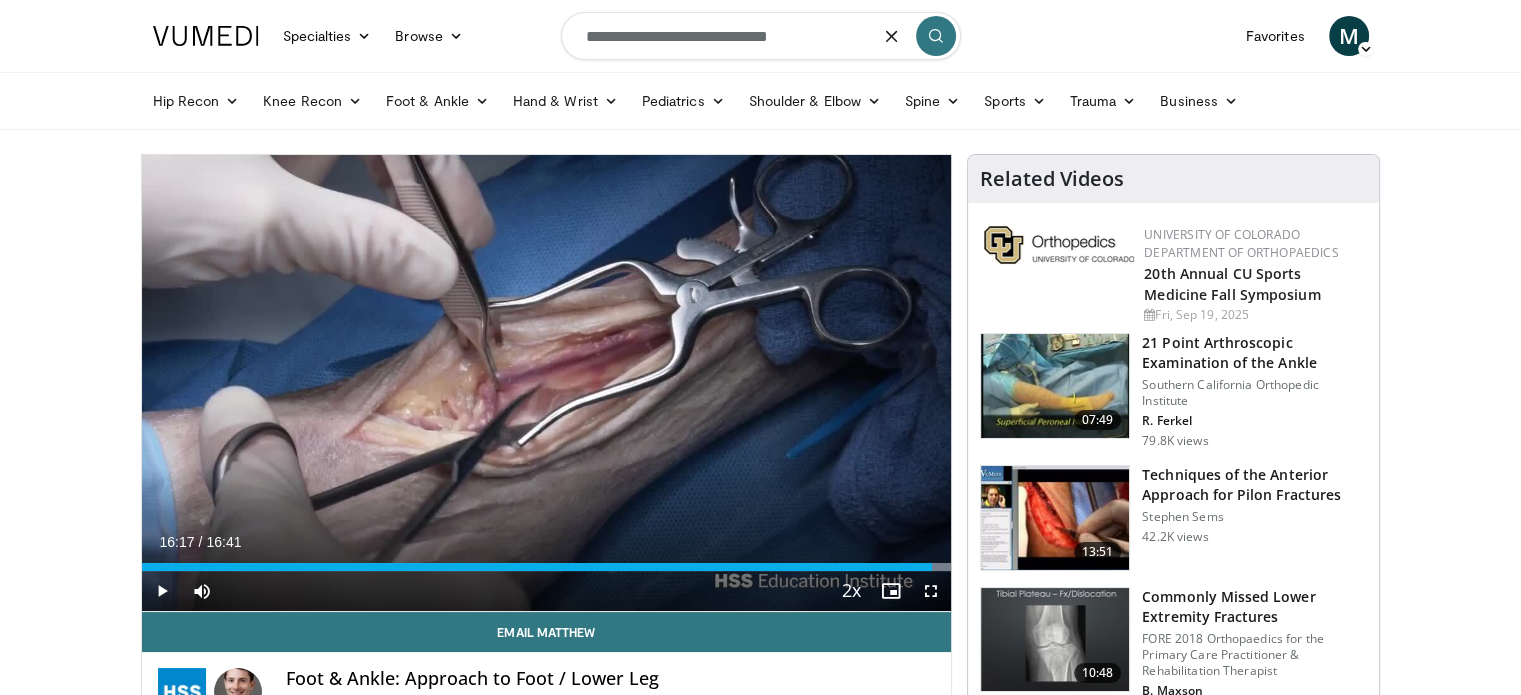 type on "**********" 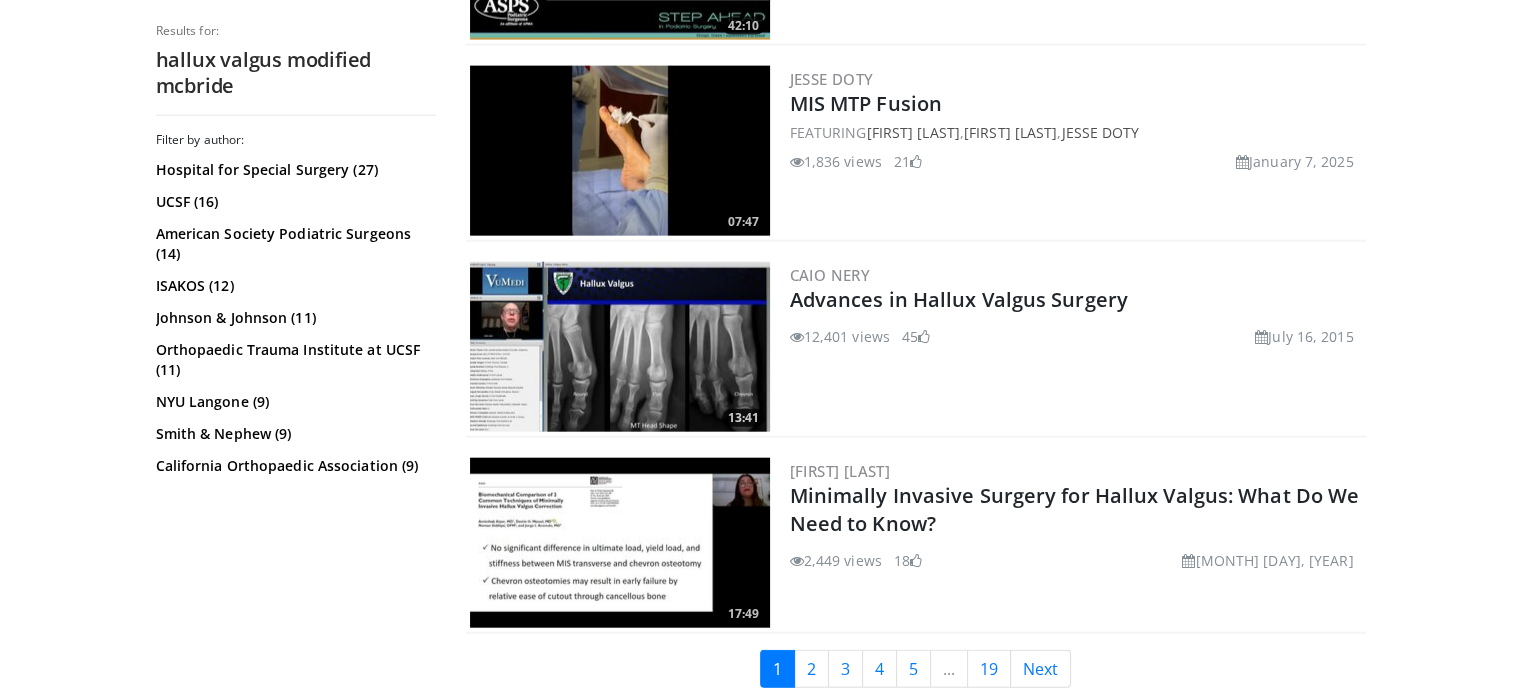 scroll, scrollTop: 4669, scrollLeft: 0, axis: vertical 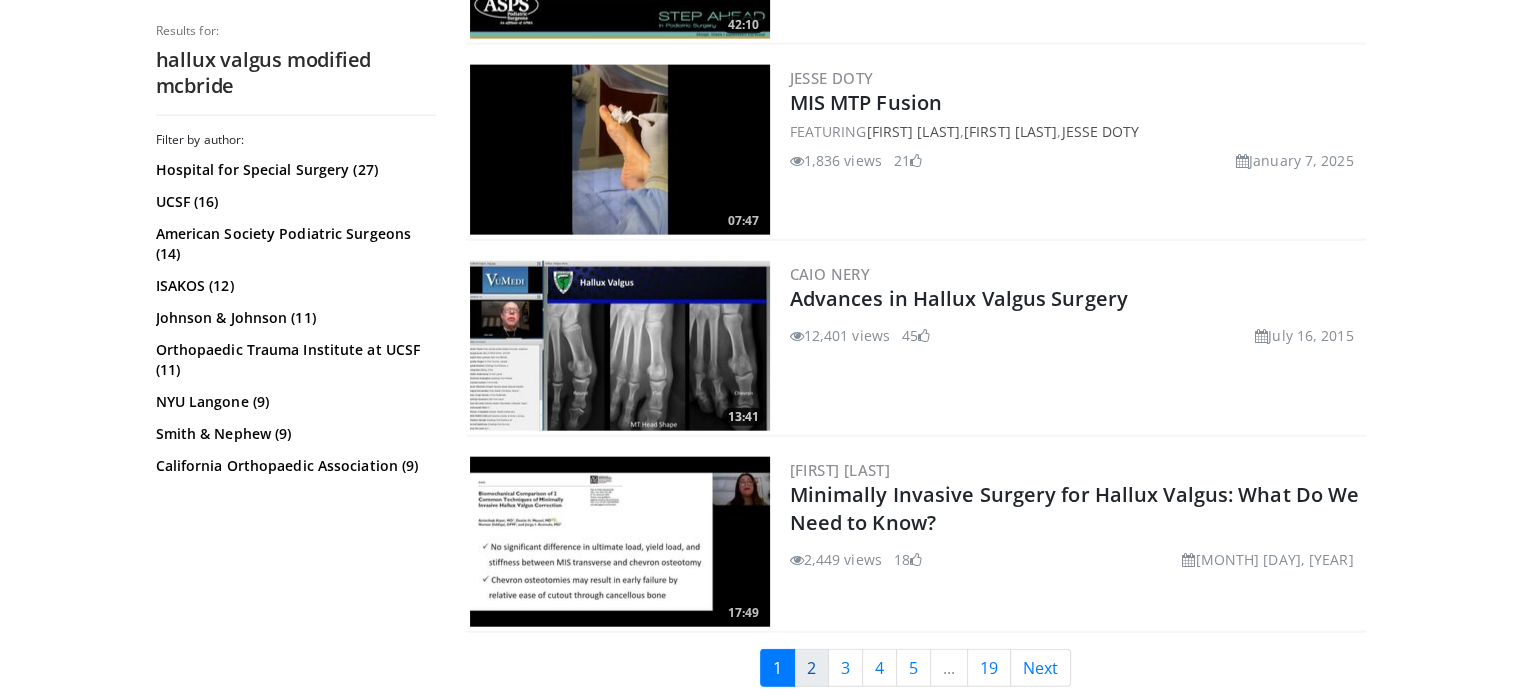 click on "2" at bounding box center (811, 668) 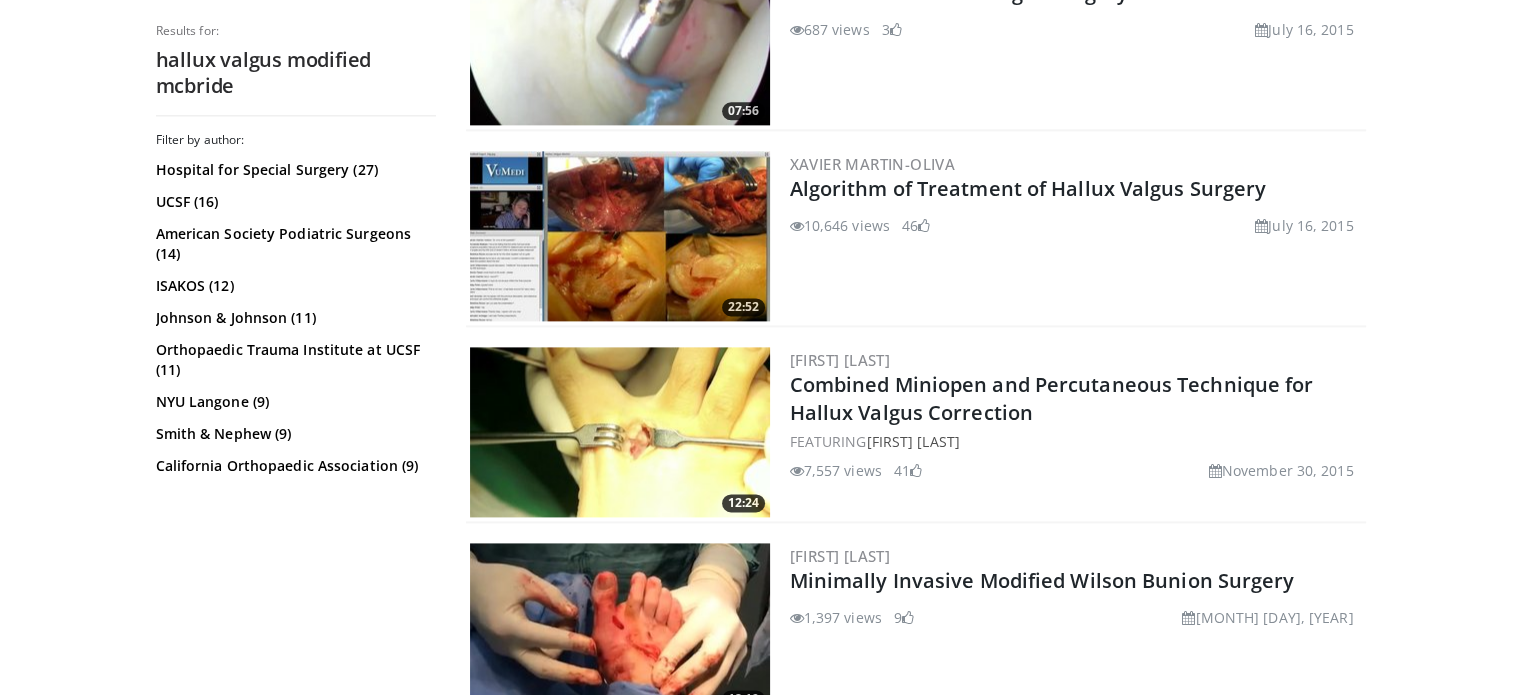 scroll, scrollTop: 2624, scrollLeft: 0, axis: vertical 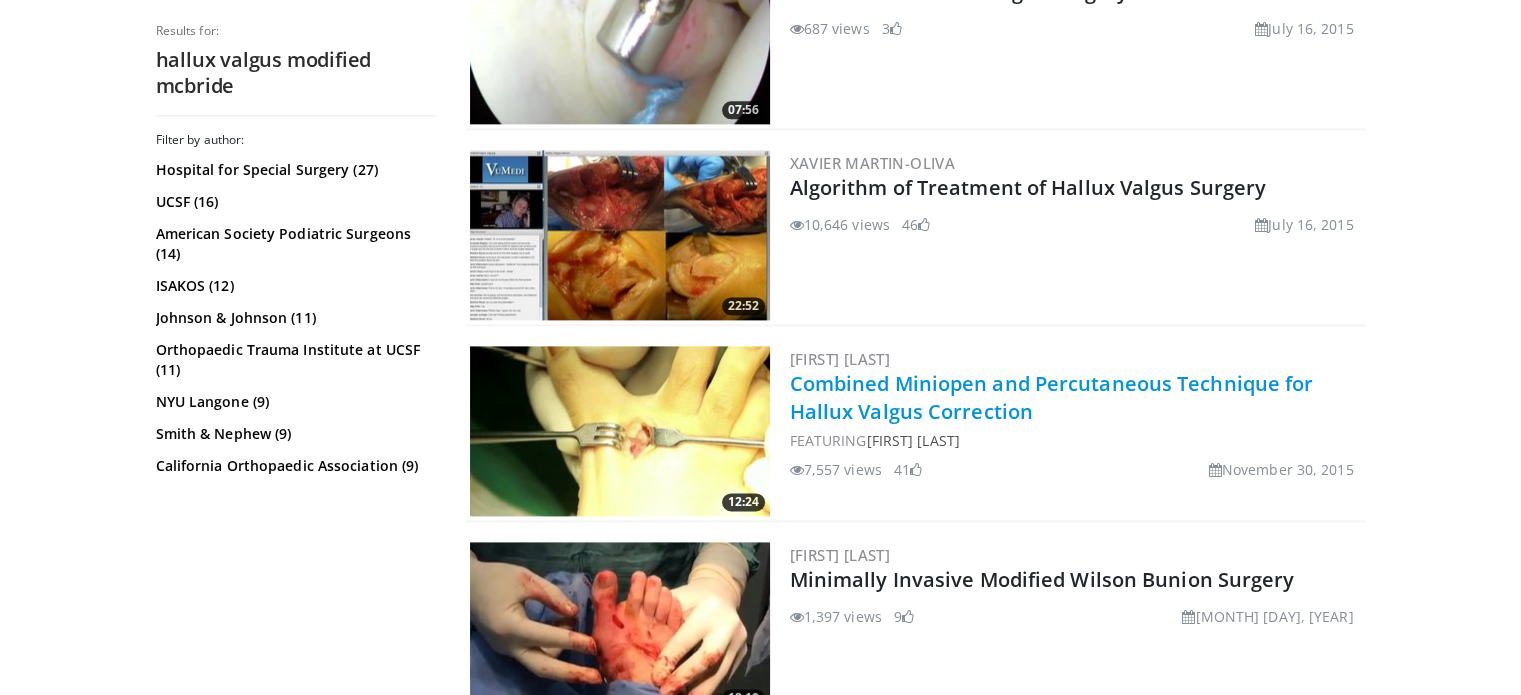 click on "Combined Miniopen and Percutaneous Technique for Hallux Valgus Correction" at bounding box center (1052, 397) 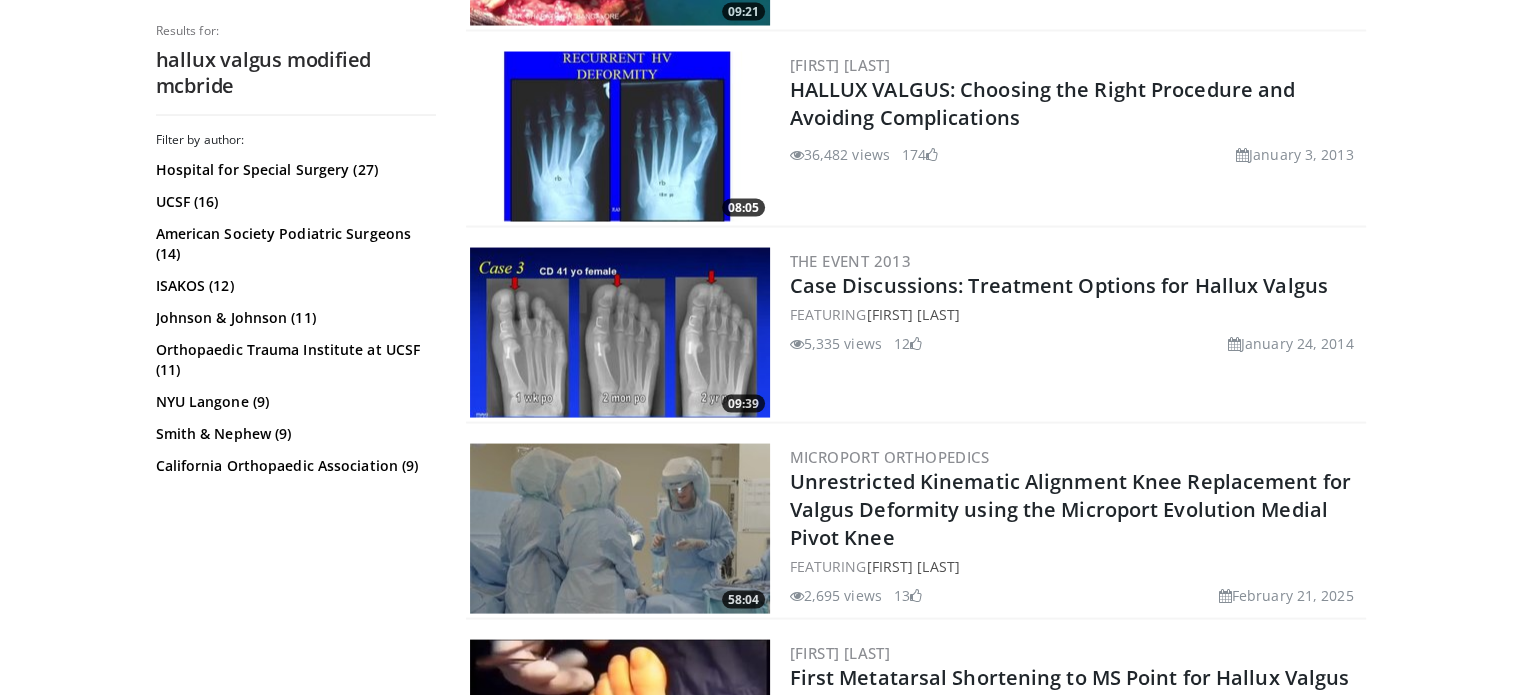 scroll, scrollTop: 3901, scrollLeft: 0, axis: vertical 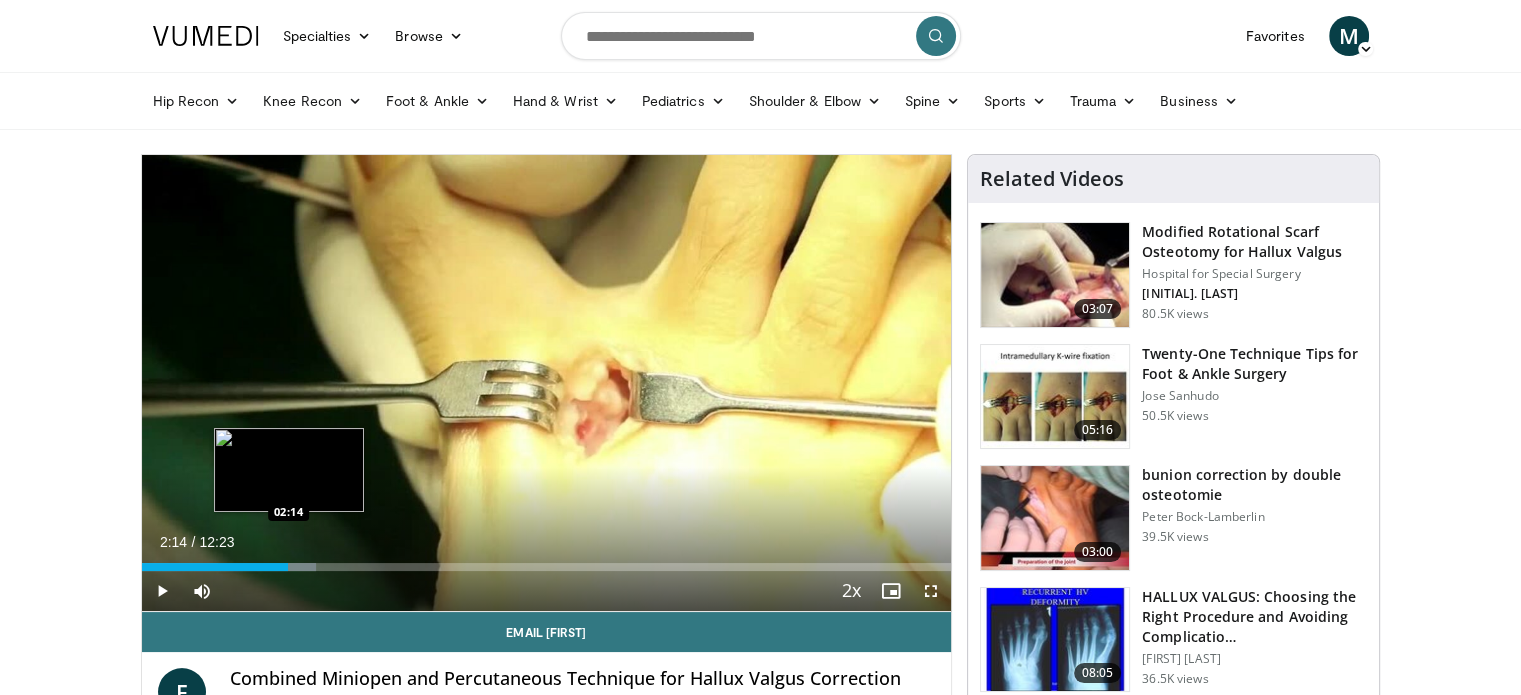 click on "Loaded :  21.56% 01:40 02:14" at bounding box center [547, 561] 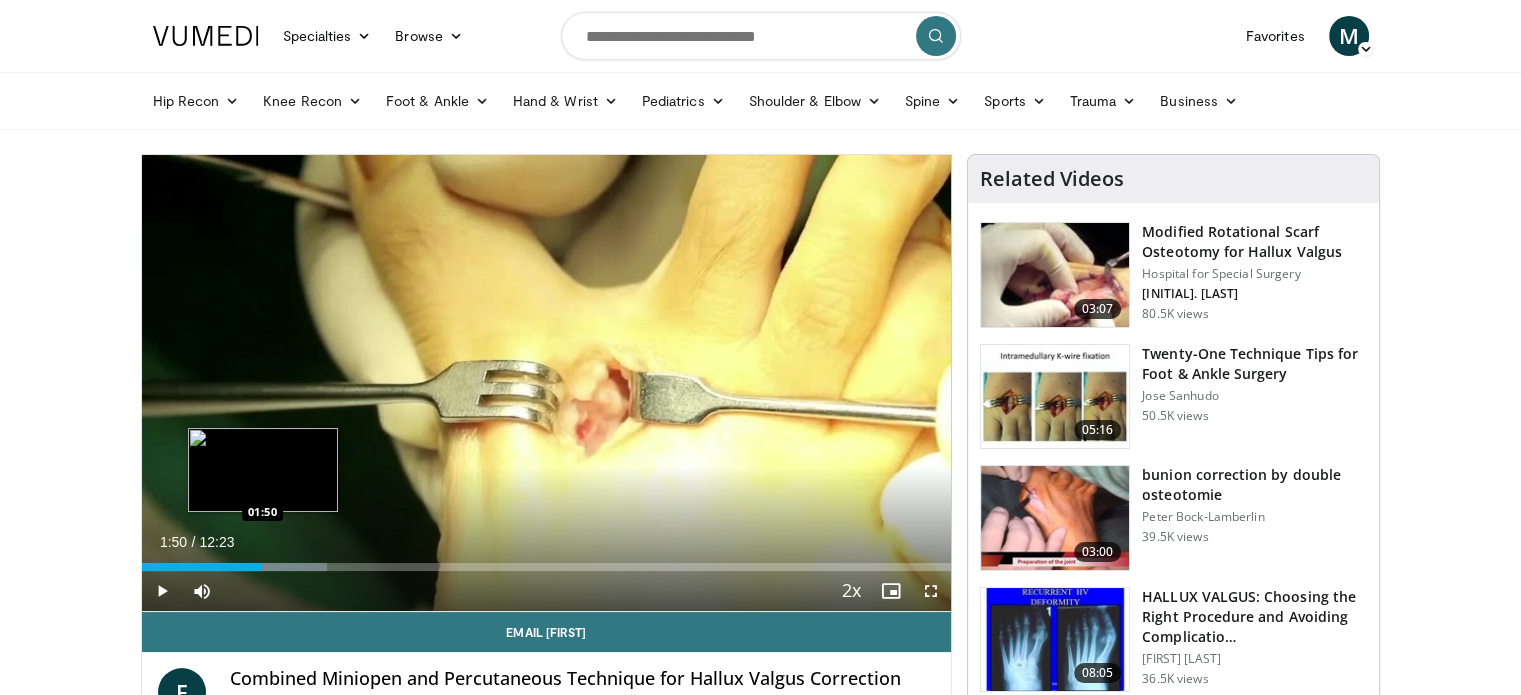 click on "Loaded :  22.90% 02:18 01:50" at bounding box center (547, 567) 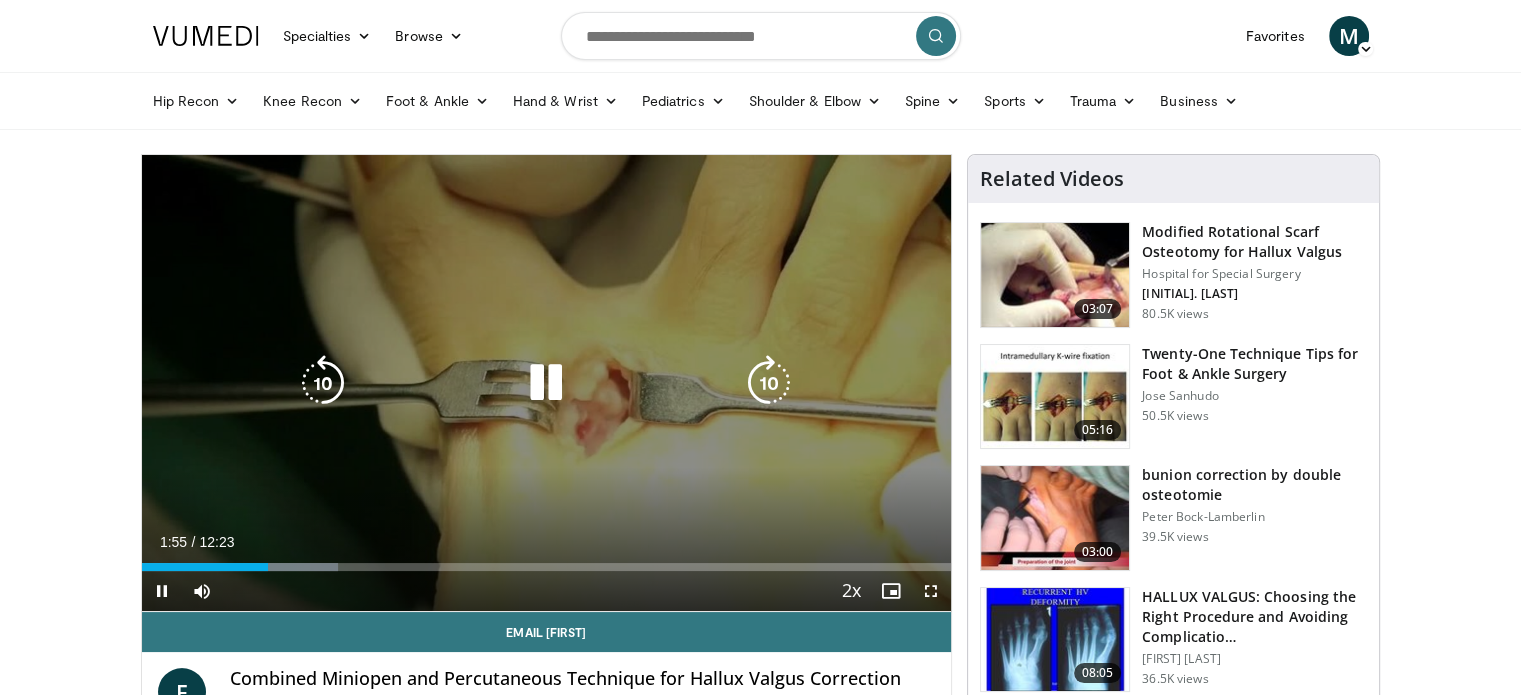 click on "10 seconds
Tap to unmute" at bounding box center (547, 383) 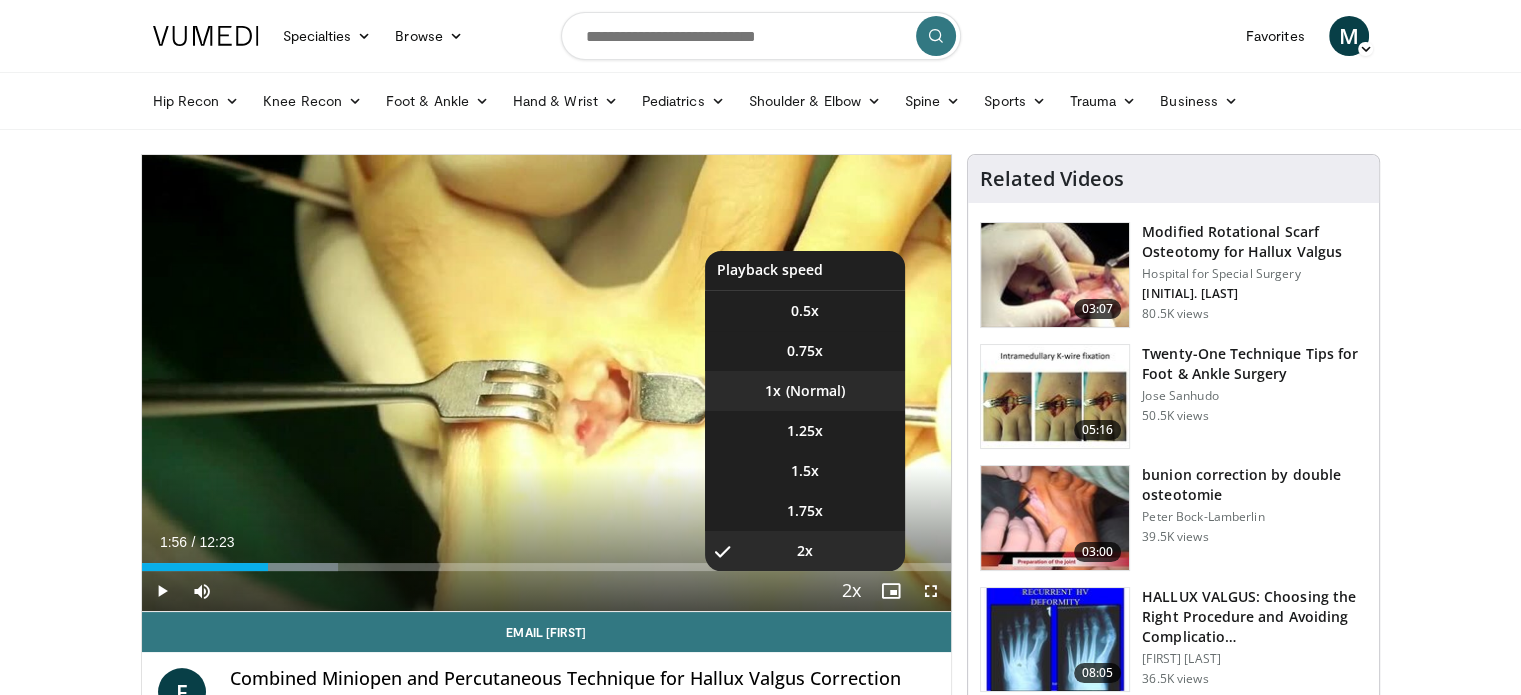 click on "1x" at bounding box center [805, 391] 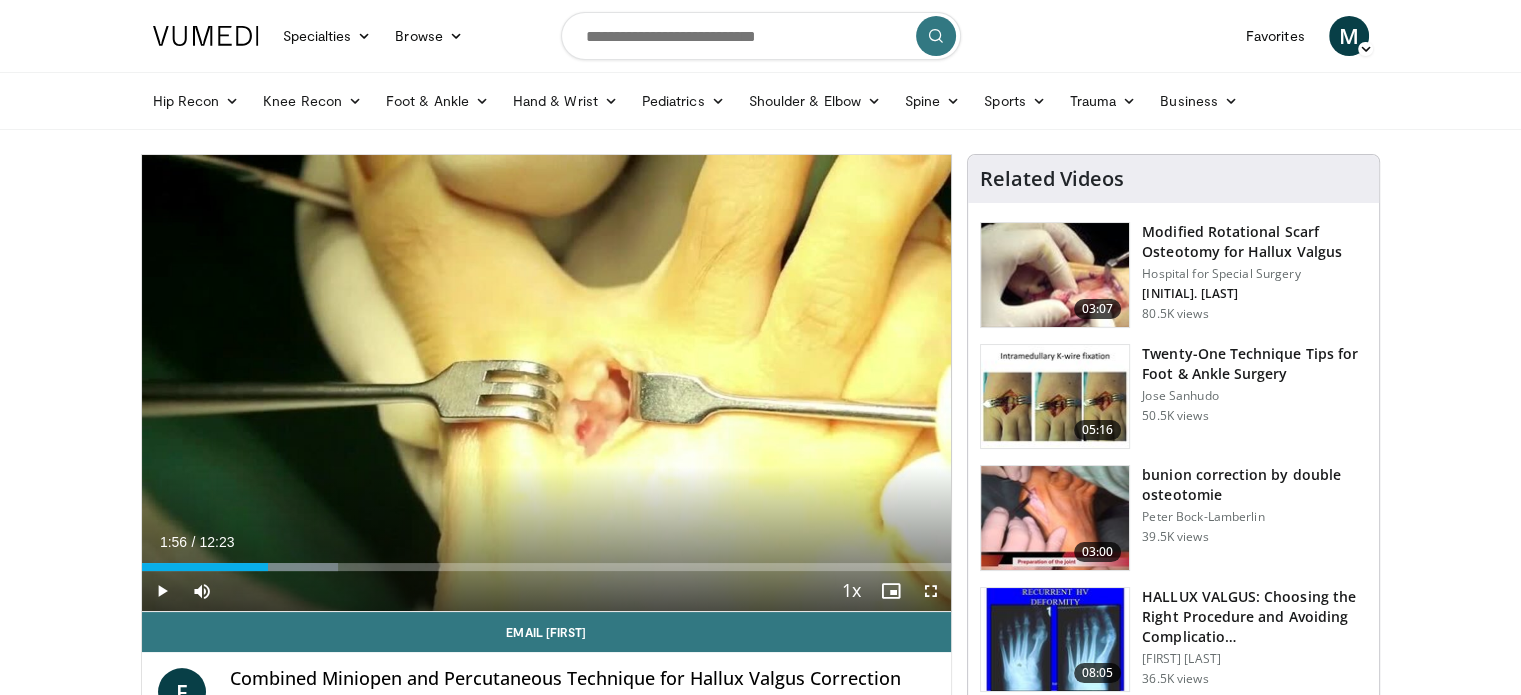 click on "10 seconds
Tap to unmute" at bounding box center [547, 383] 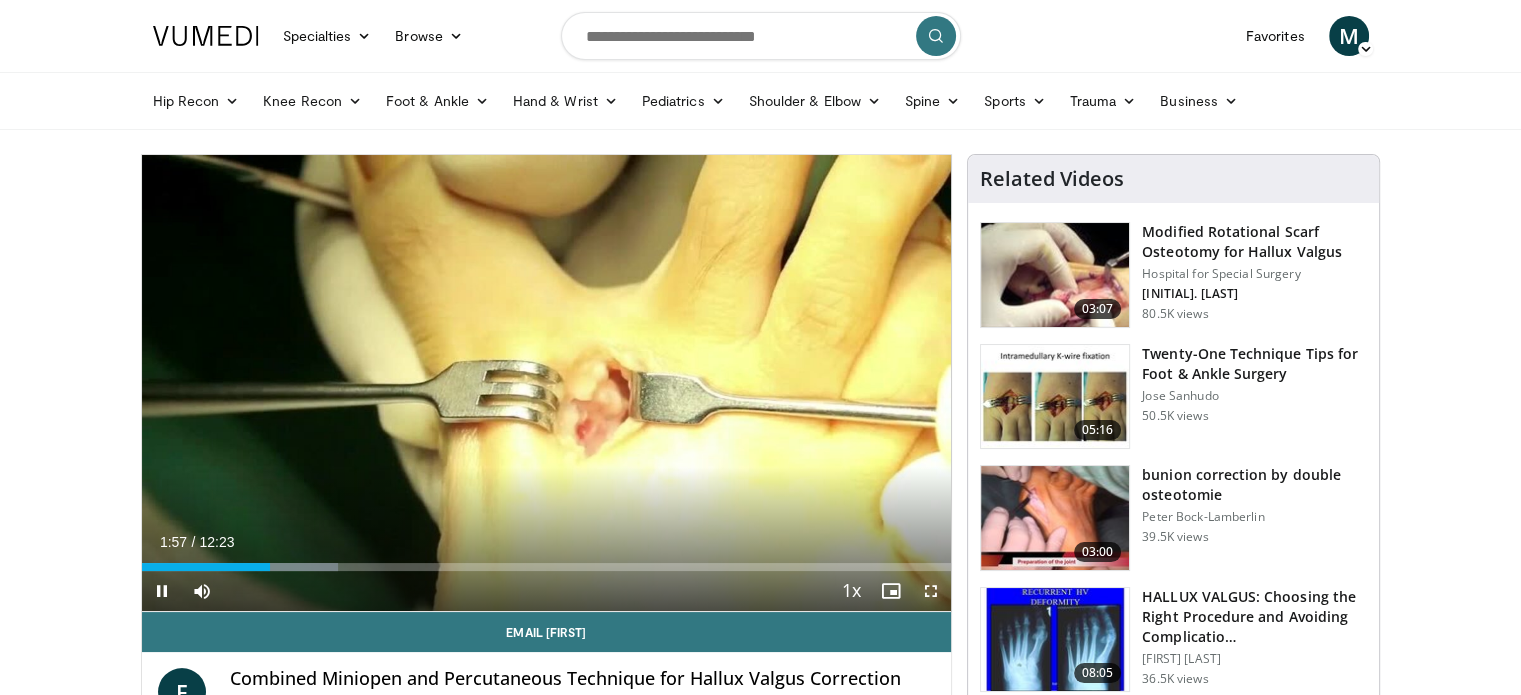 click at bounding box center (931, 591) 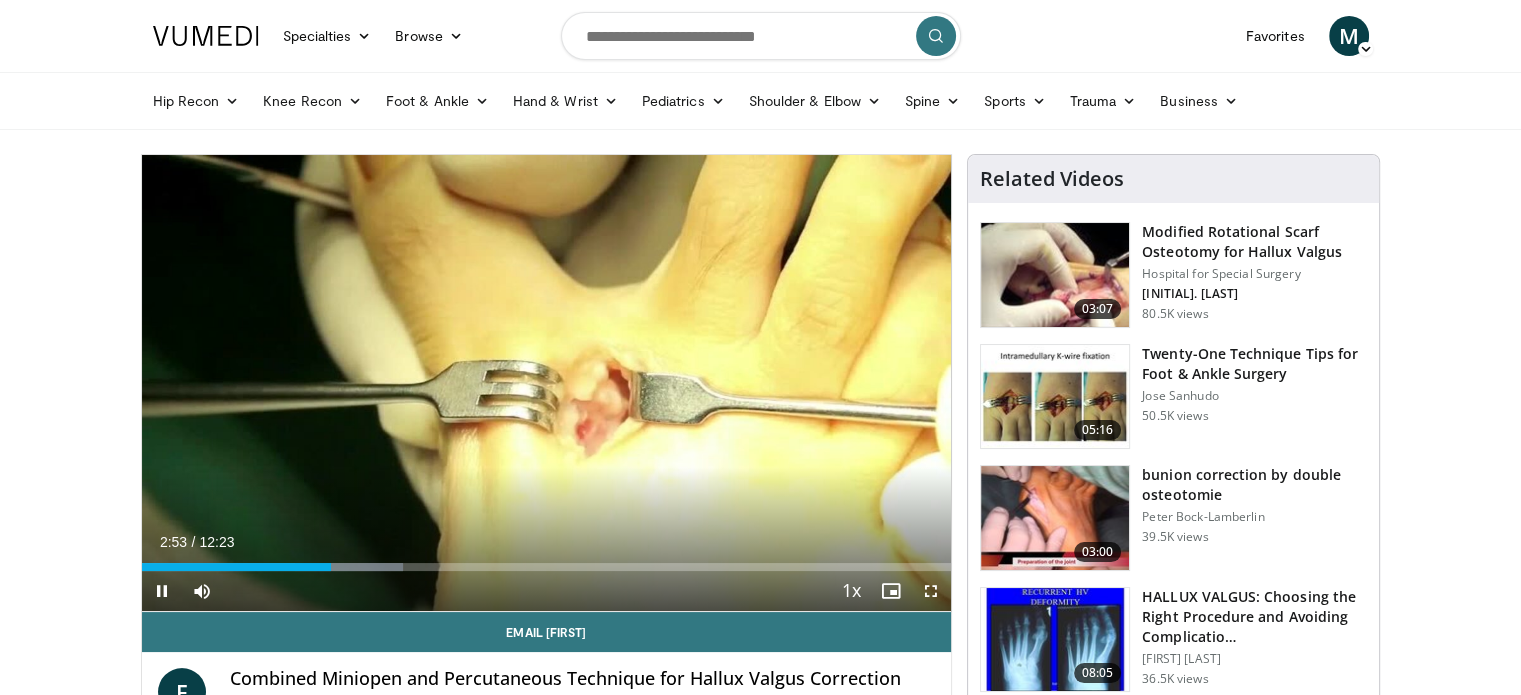 click at bounding box center (546, 383) 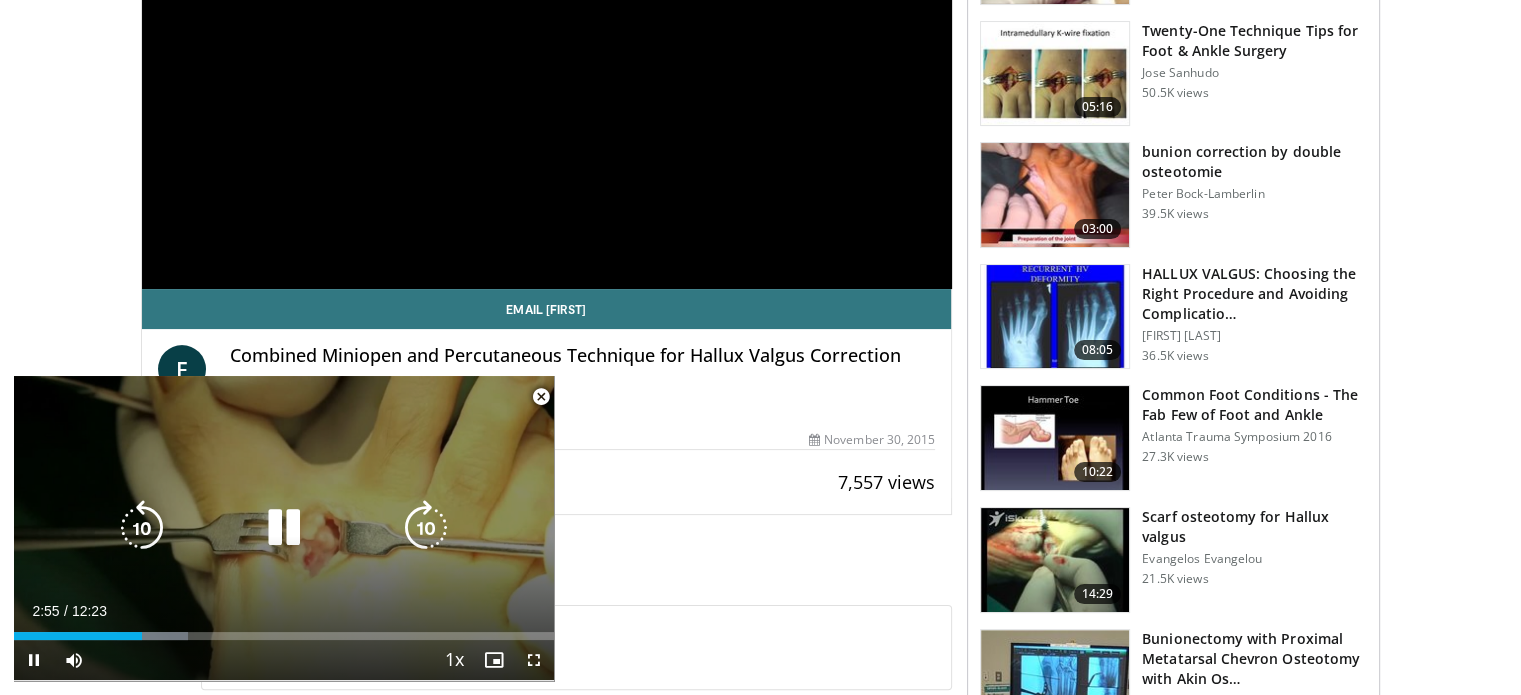 scroll, scrollTop: 392, scrollLeft: 0, axis: vertical 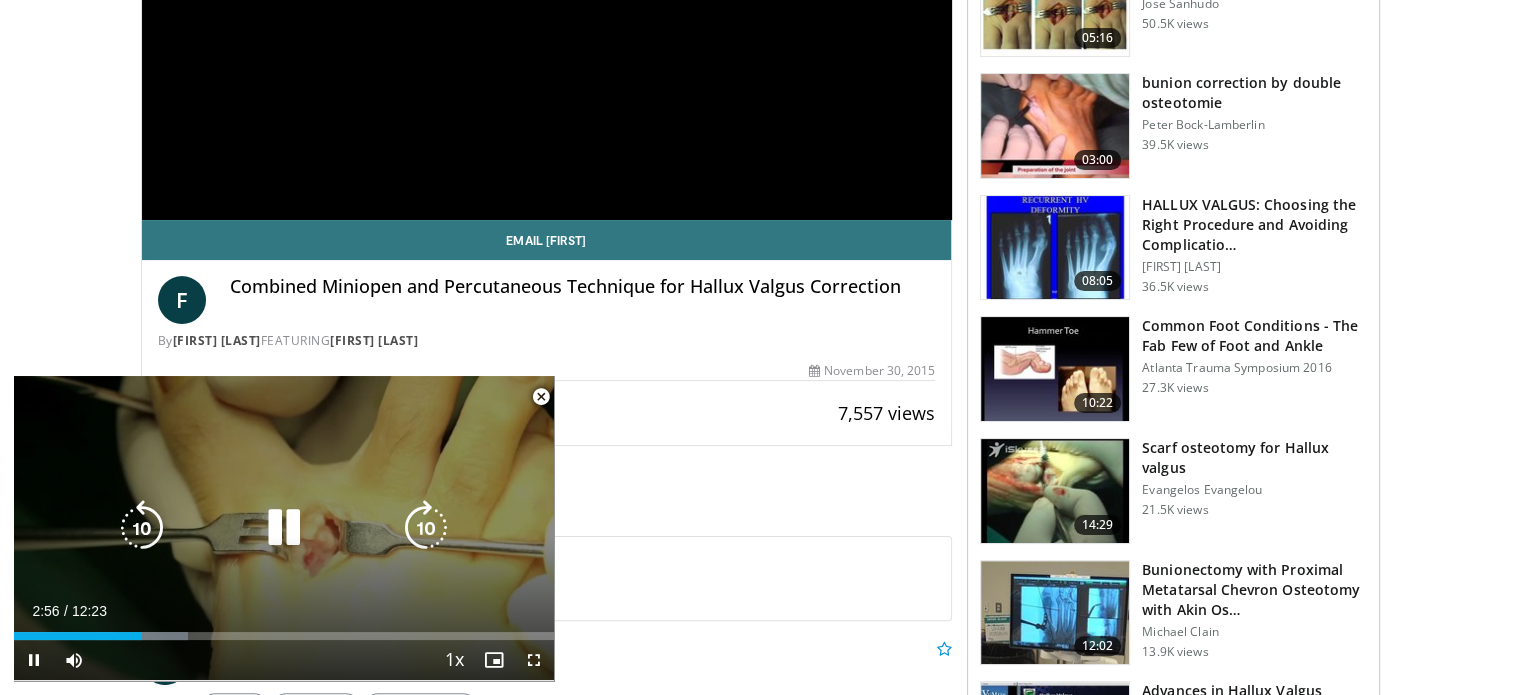click at bounding box center [284, 528] 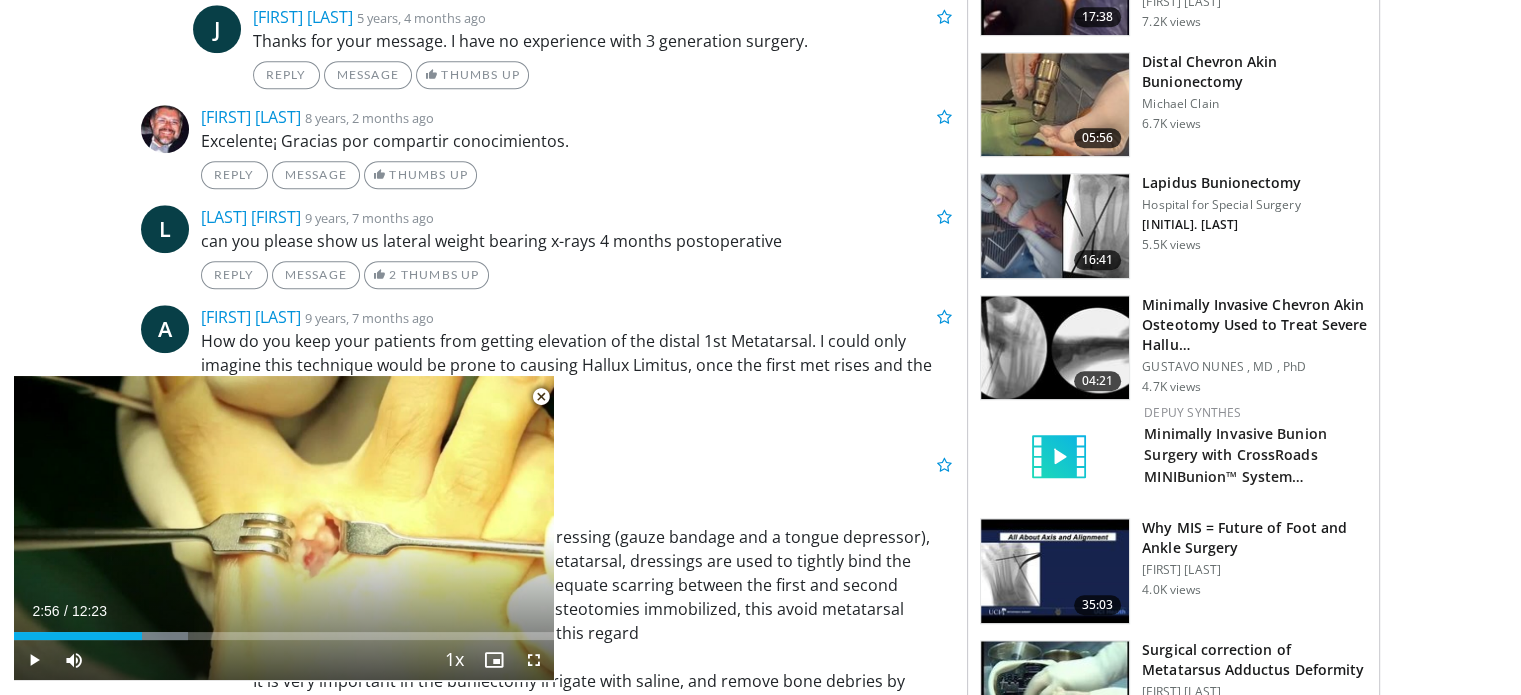 scroll, scrollTop: 1644, scrollLeft: 0, axis: vertical 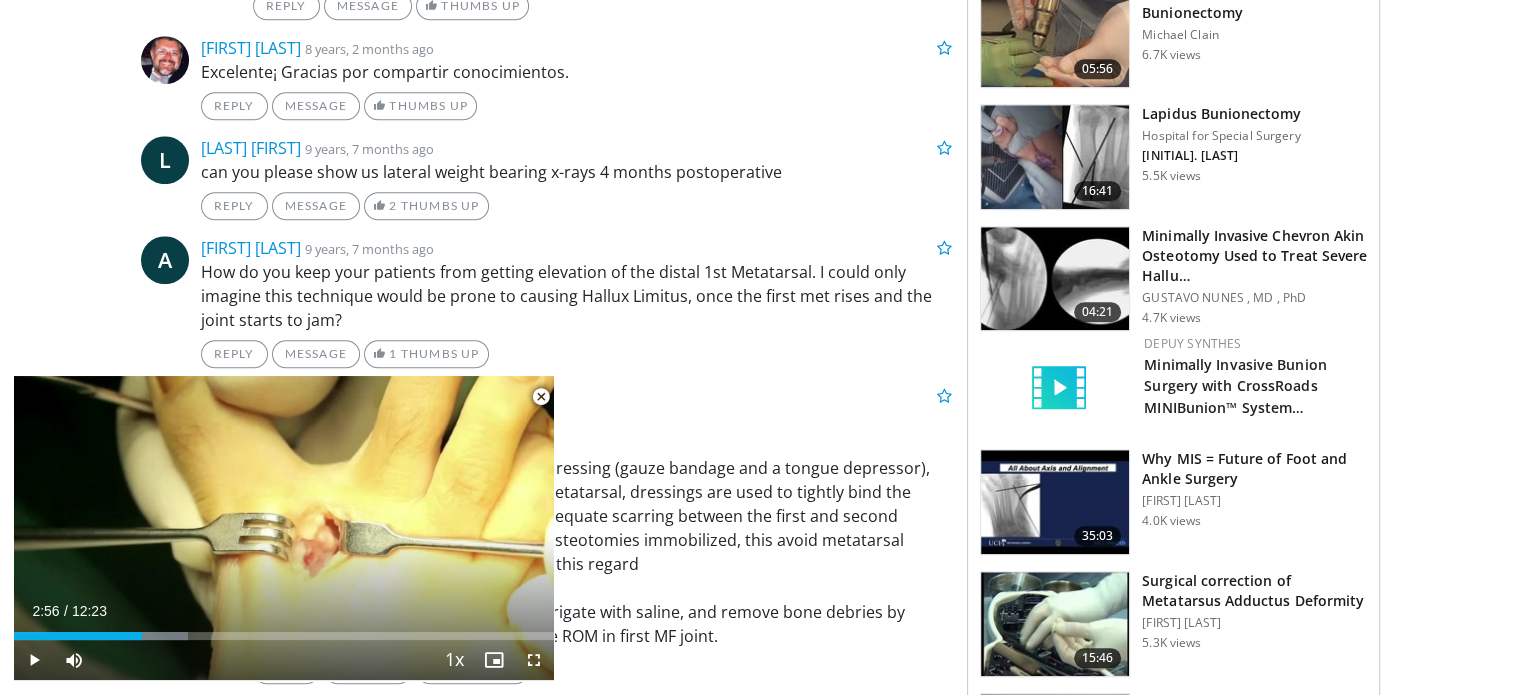 click on "Specialties
Adult & Family Medicine
Allergy, Asthma, Immunology
Anesthesiology
Cardiology
Dental
Dermatology
Endocrinology
Gastroenterology & Hepatology
General Surgery
Hematology & Oncology
Infectious Disease
Nephrology
Neurology
Neurosurgery
Obstetrics & Gynecology
Ophthalmology
Oral Maxillofacial
Orthopaedics
Otolaryngology
Pediatrics
Plastic Surgery
Podiatry
Psychiatry
Pulmonology
Radiation Oncology
Radiology
Rheumatology
Urology" at bounding box center (760, -206) 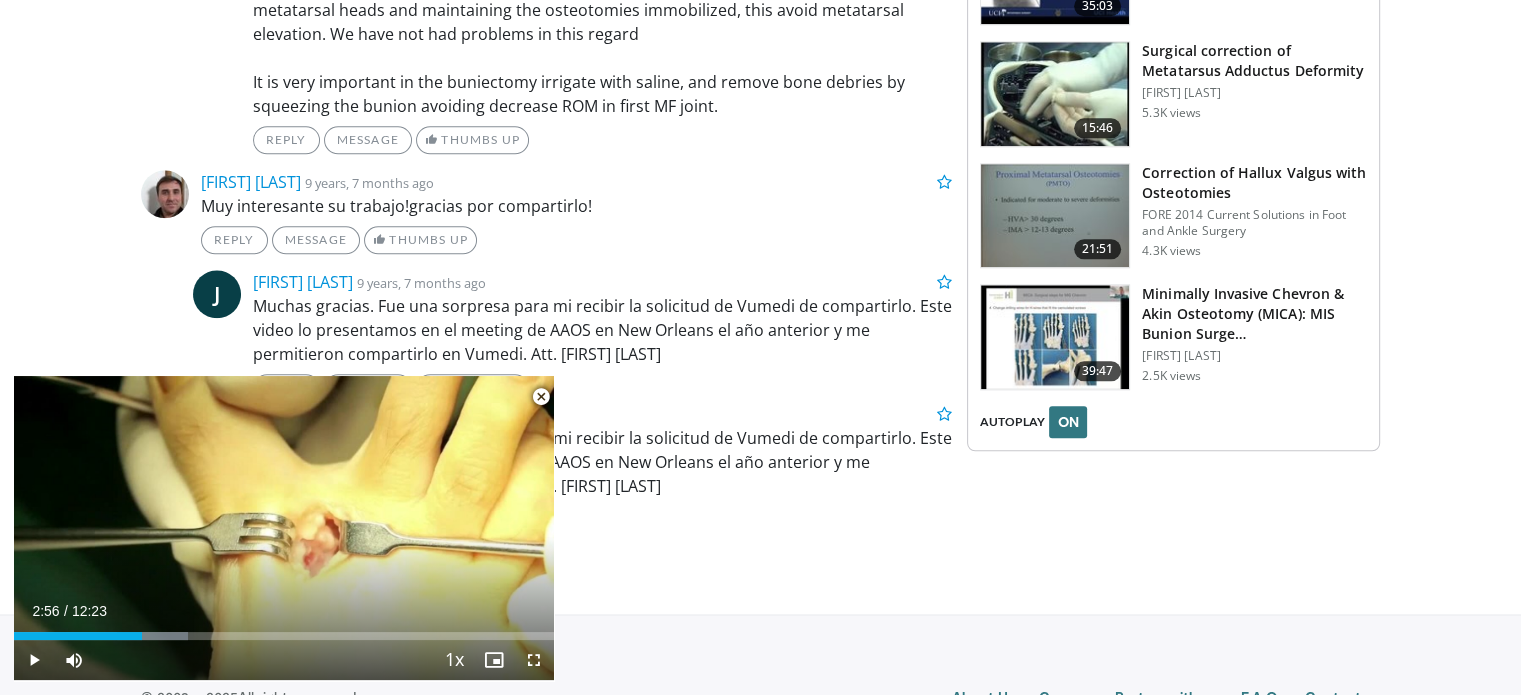 scroll, scrollTop: 2319, scrollLeft: 0, axis: vertical 